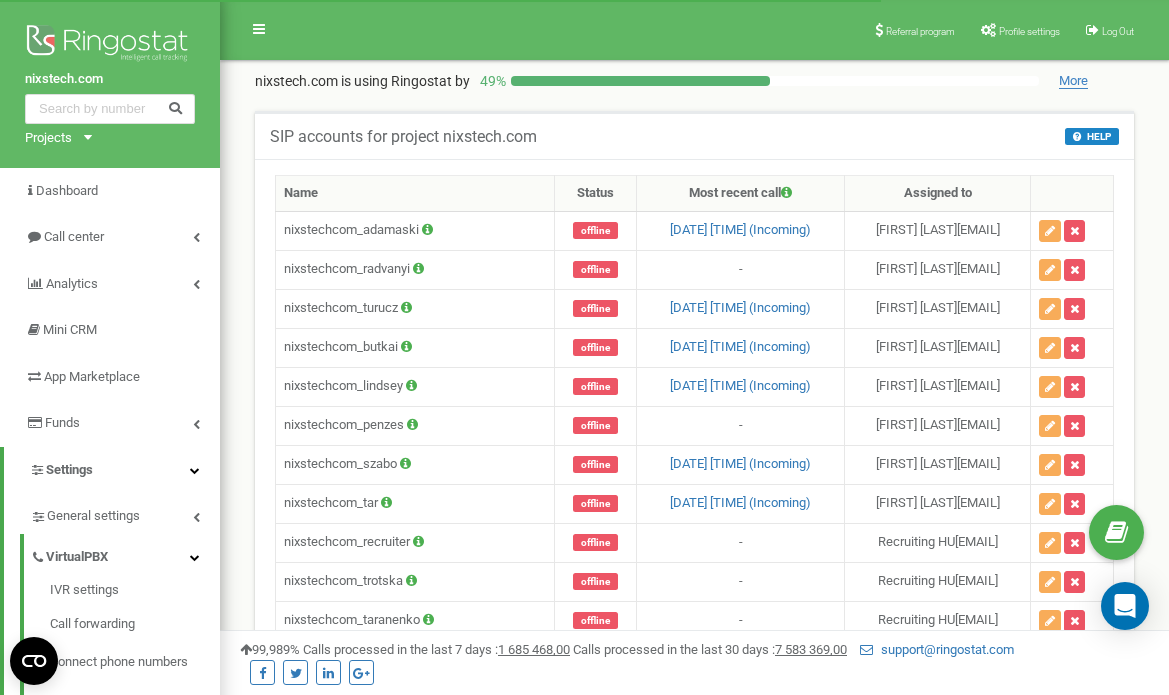 scroll, scrollTop: 998, scrollLeft: 0, axis: vertical 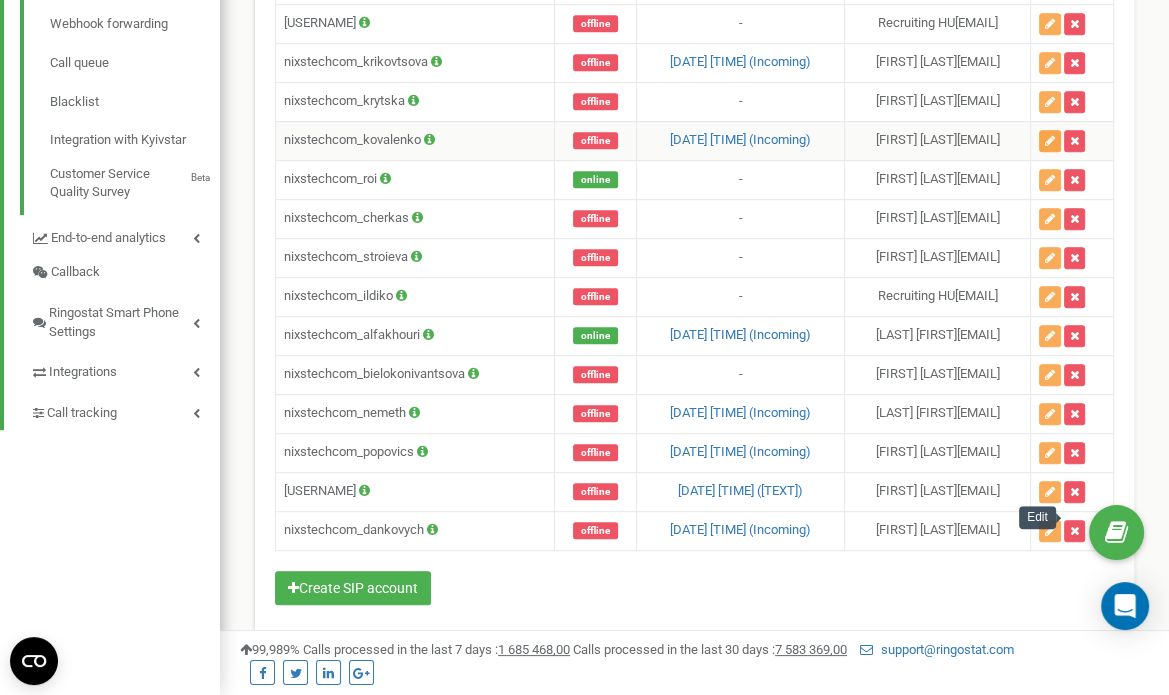 click at bounding box center [1050, 141] 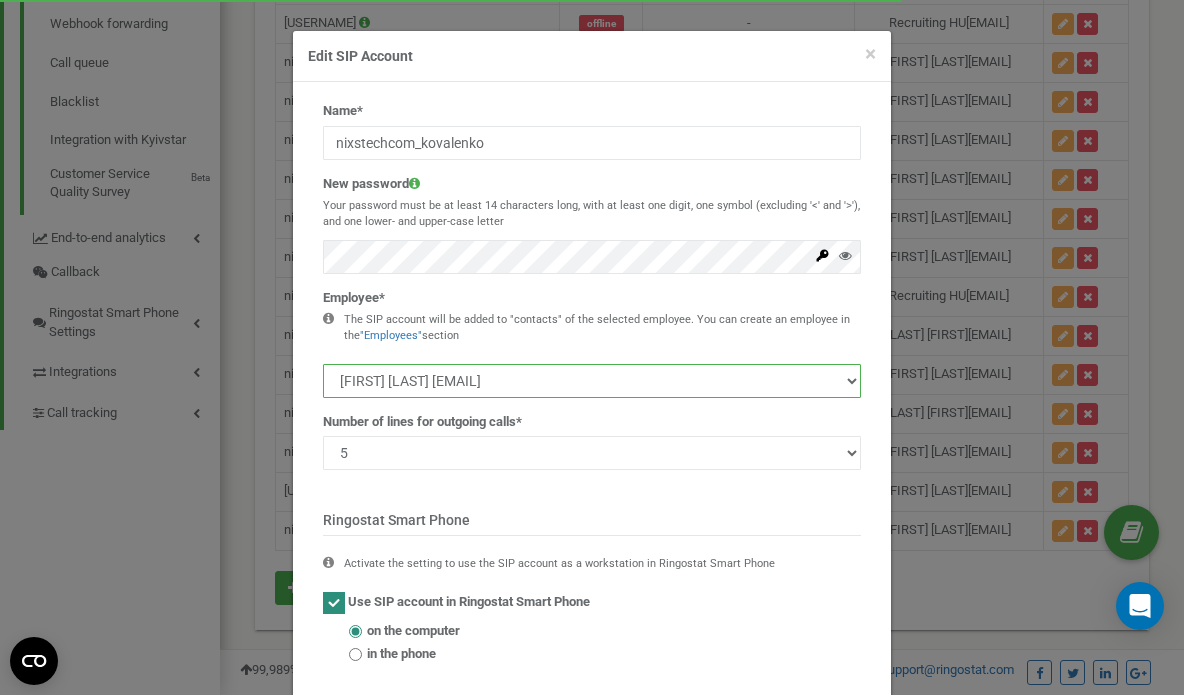 click on "[FIRST] [LAST] [EMAIL]
[FIRST] [LAST] [EMAIL]
[FIRST] [LAST] [EMAIL]
[LAST] [FIRST] [EMAIL]
[FIRST] [LAST] [EMAIL]" at bounding box center (592, 381) 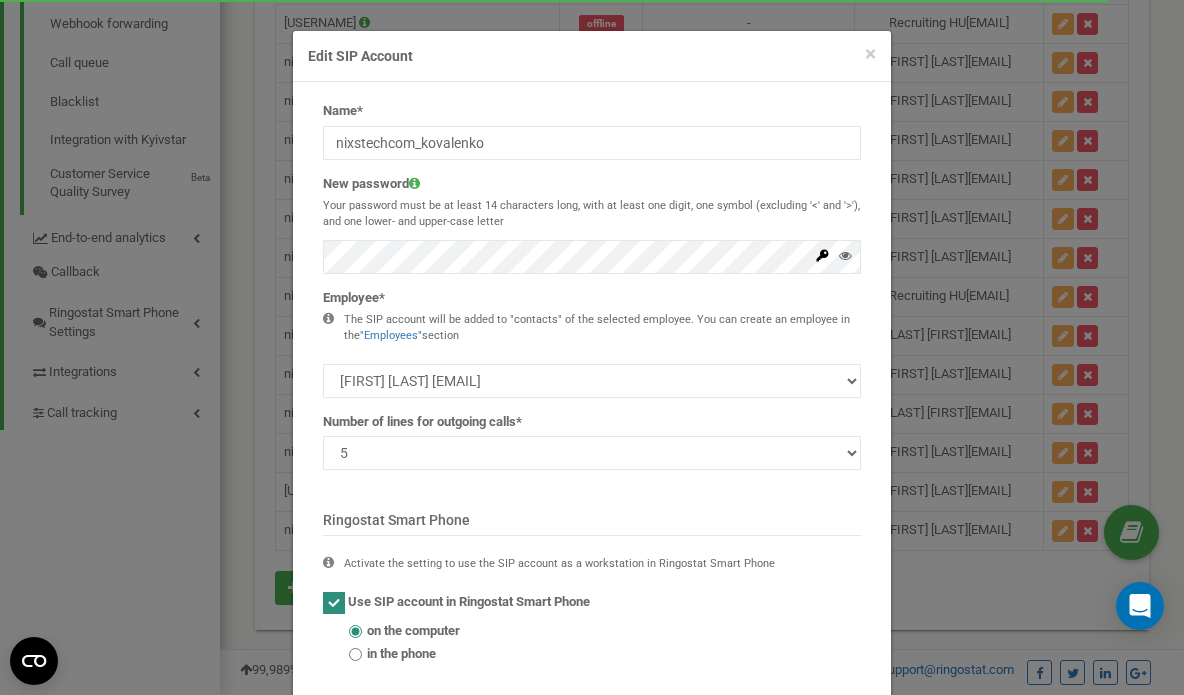 click on "× Close
Edit SIP Account
Name*
nixstechcom_kovalenko
New password
Your password must be at least 14 characters long, with at least one digit, one symbol (excluding '\u003c' and '\u003e'), and one lower- and upper-case letter
Employee* 1 2 3" at bounding box center [592, 347] 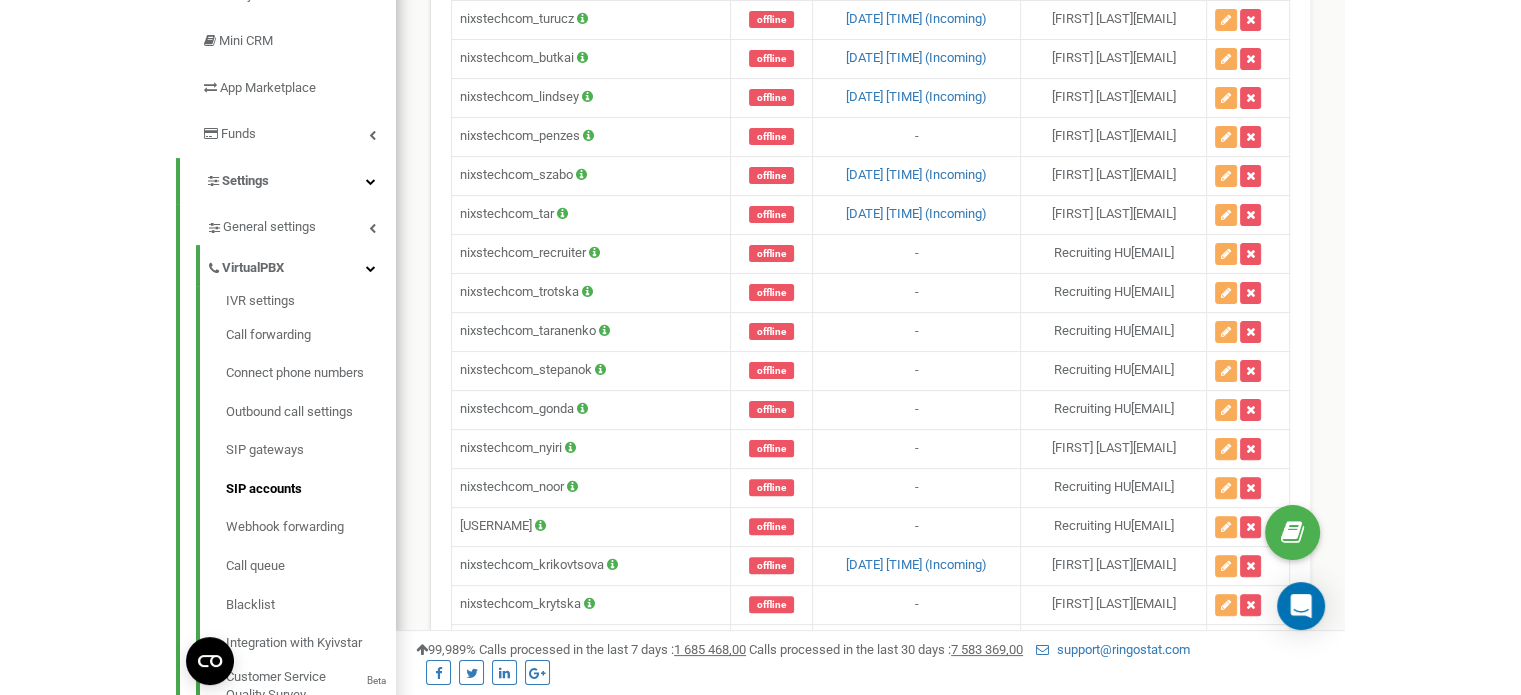 scroll, scrollTop: 252, scrollLeft: 0, axis: vertical 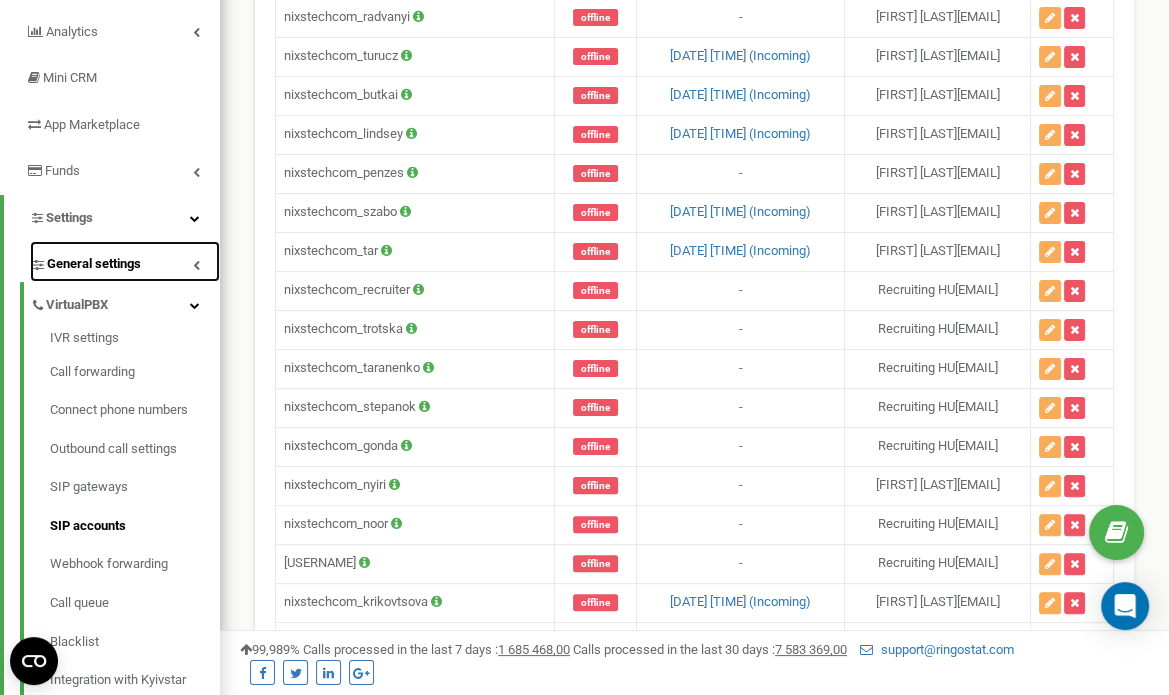 click on "General settings" at bounding box center [125, 261] 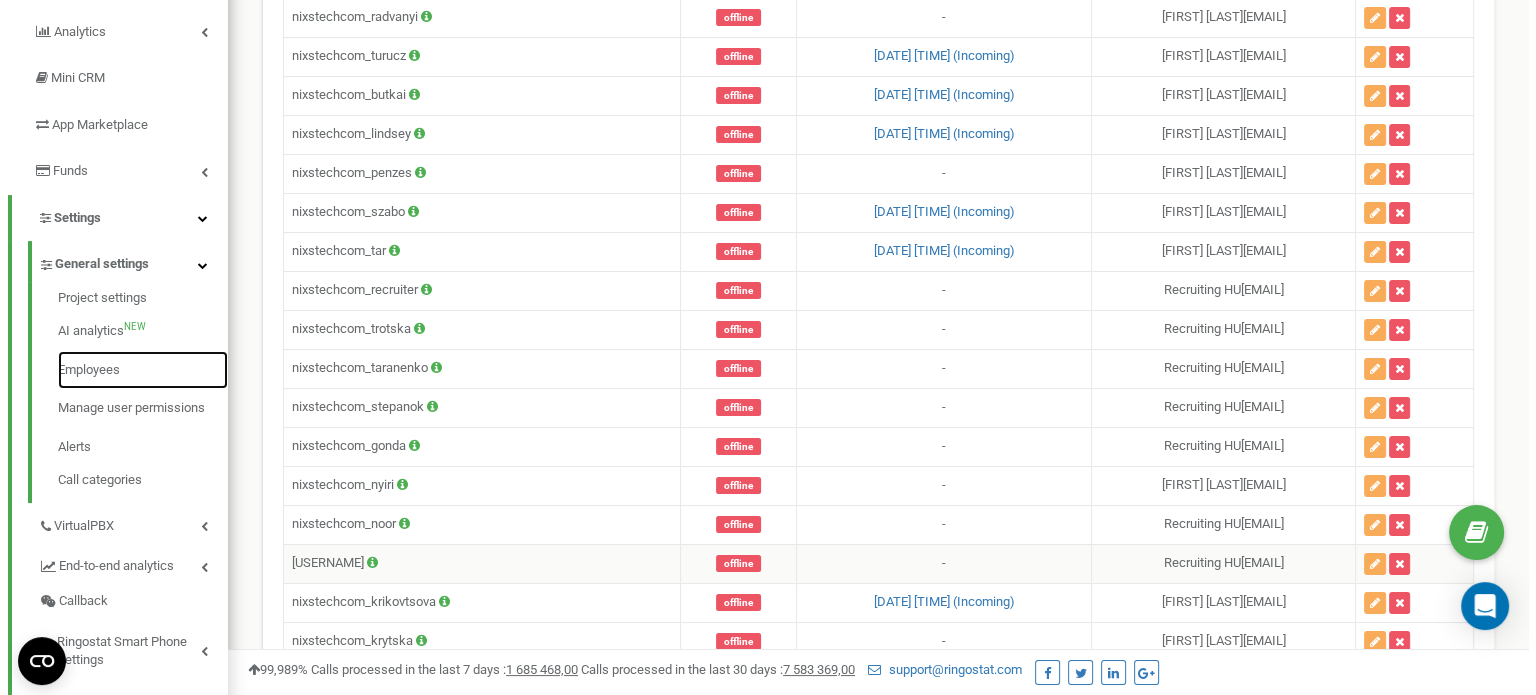 scroll, scrollTop: 321, scrollLeft: 0, axis: vertical 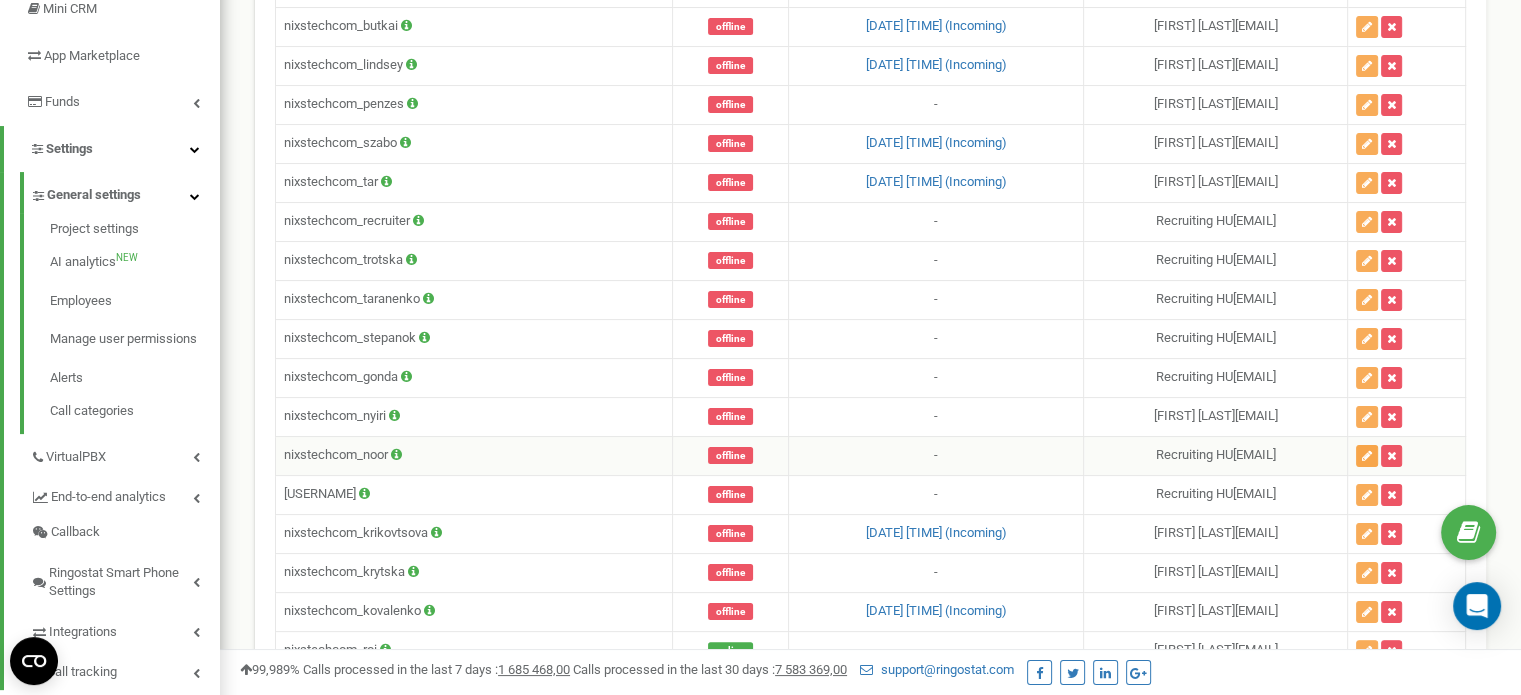 click at bounding box center (1367, 456) 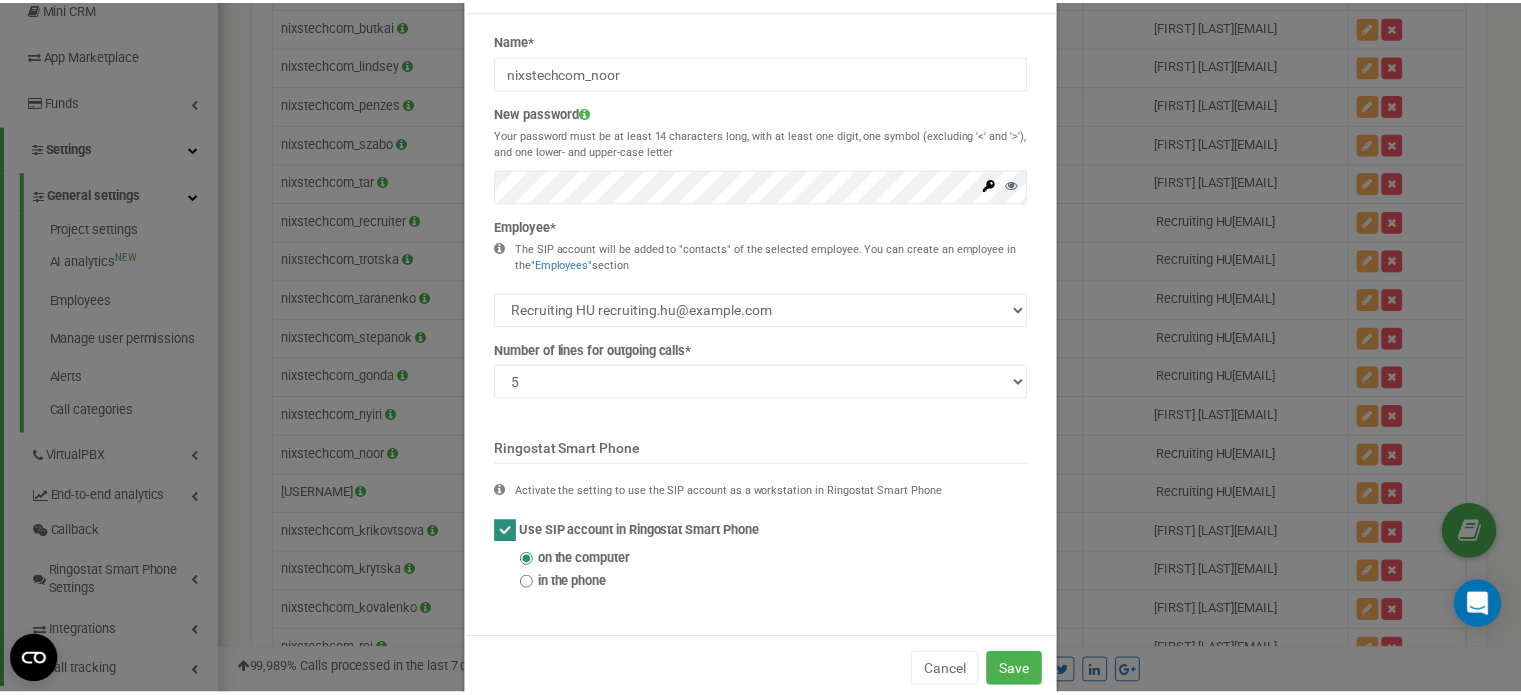 scroll, scrollTop: 75, scrollLeft: 0, axis: vertical 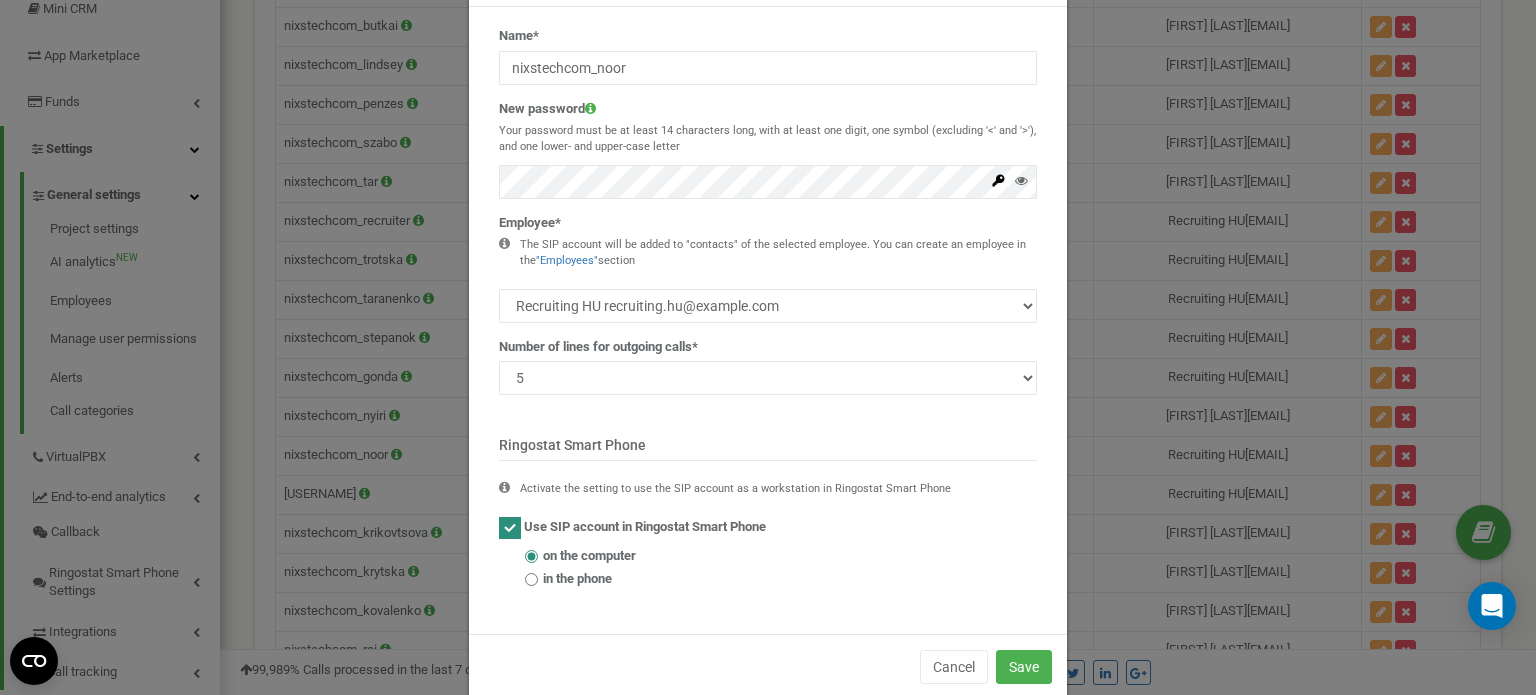 click on "× Close
Edit SIP Account
Name*
nixstechcom_noor
New password
Your password must be at least 14 characters long, with at least one digit, one symbol (excluding '<' and '>'), and one lower- and upper-case letter
Employee* 1 2 3 4 5" at bounding box center (768, 347) 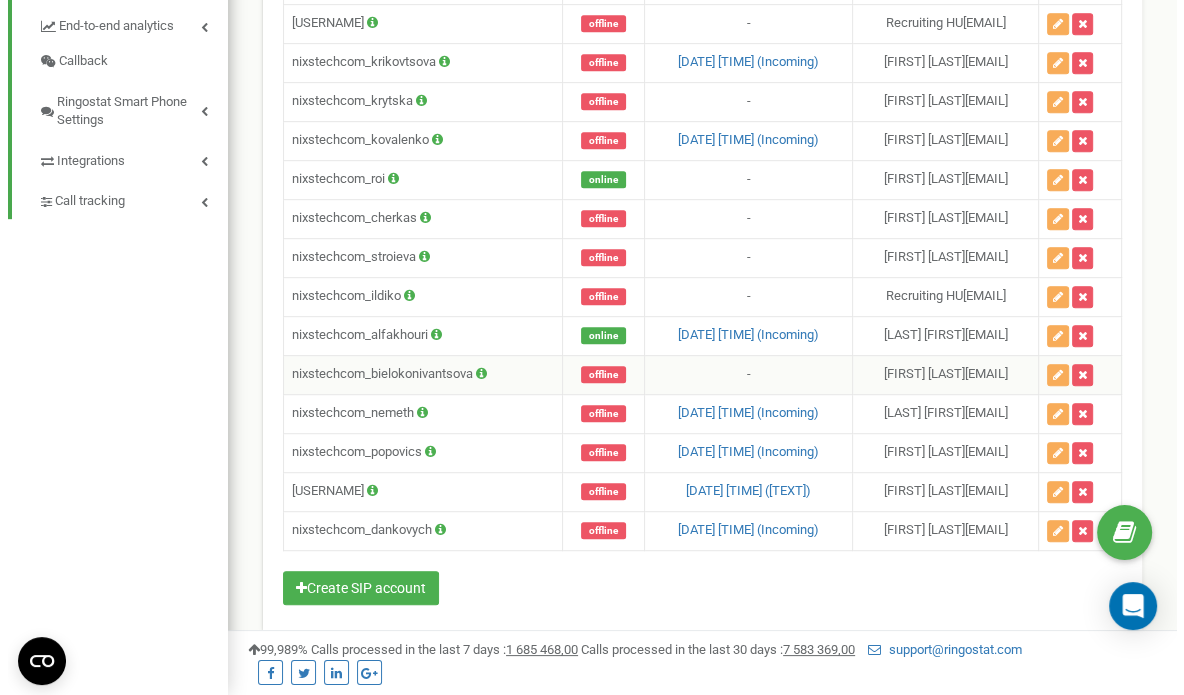 scroll, scrollTop: 1242, scrollLeft: 0, axis: vertical 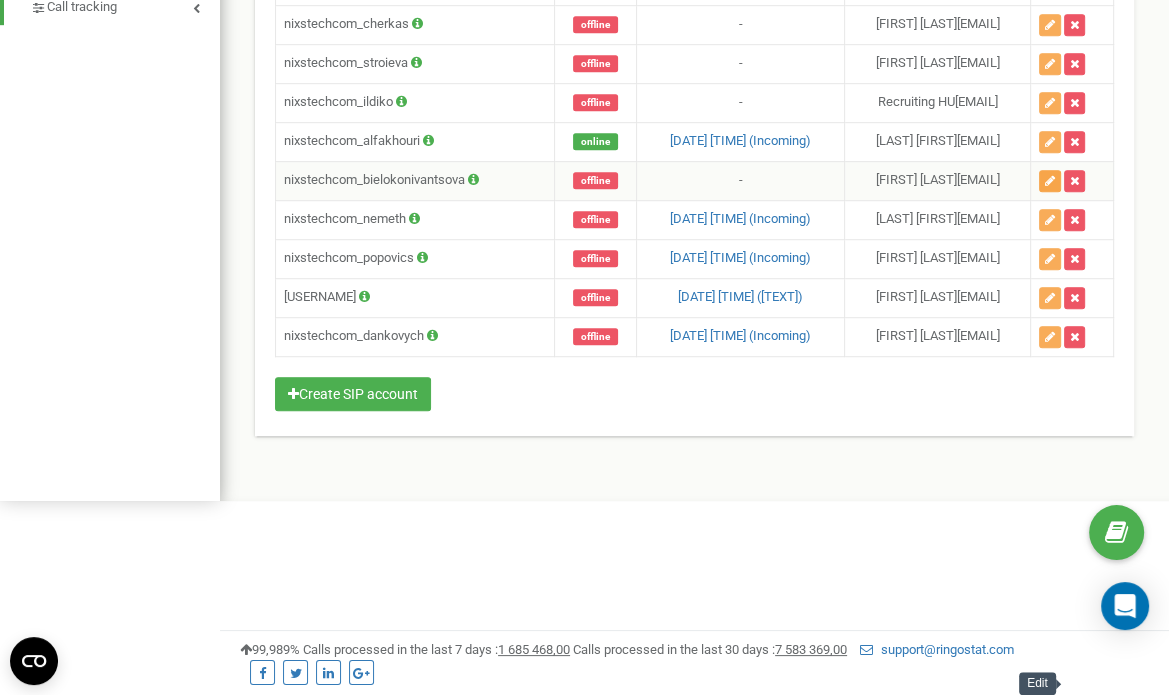 click at bounding box center [1050, 181] 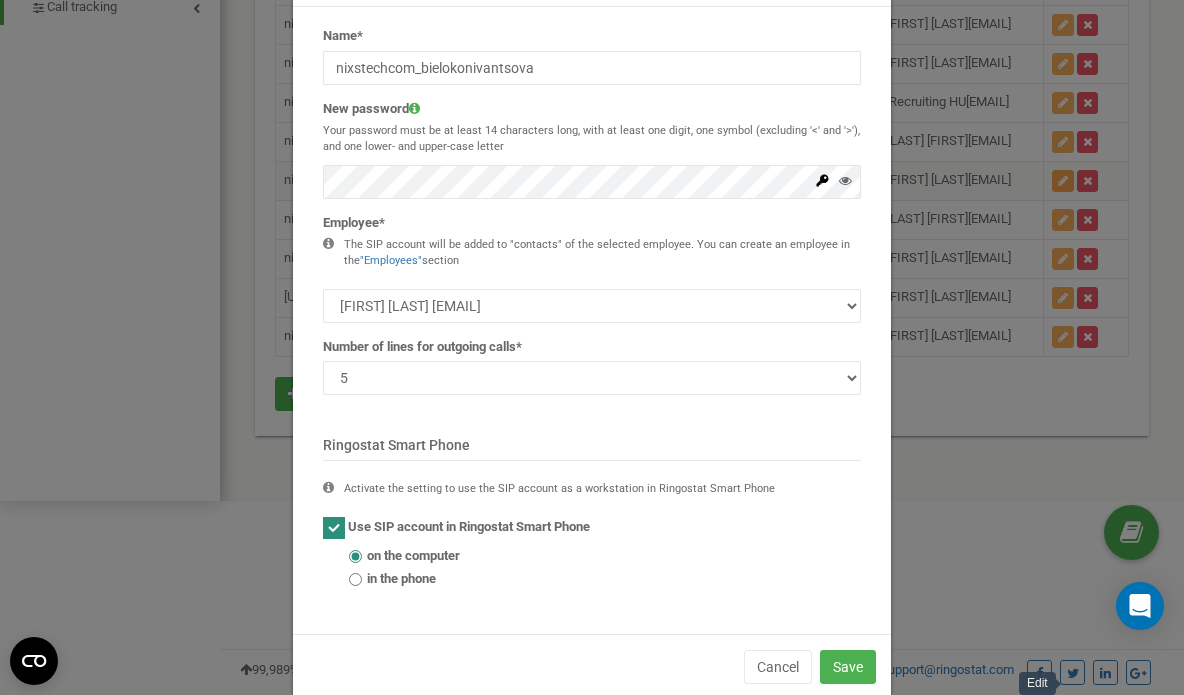 scroll, scrollTop: 0, scrollLeft: 0, axis: both 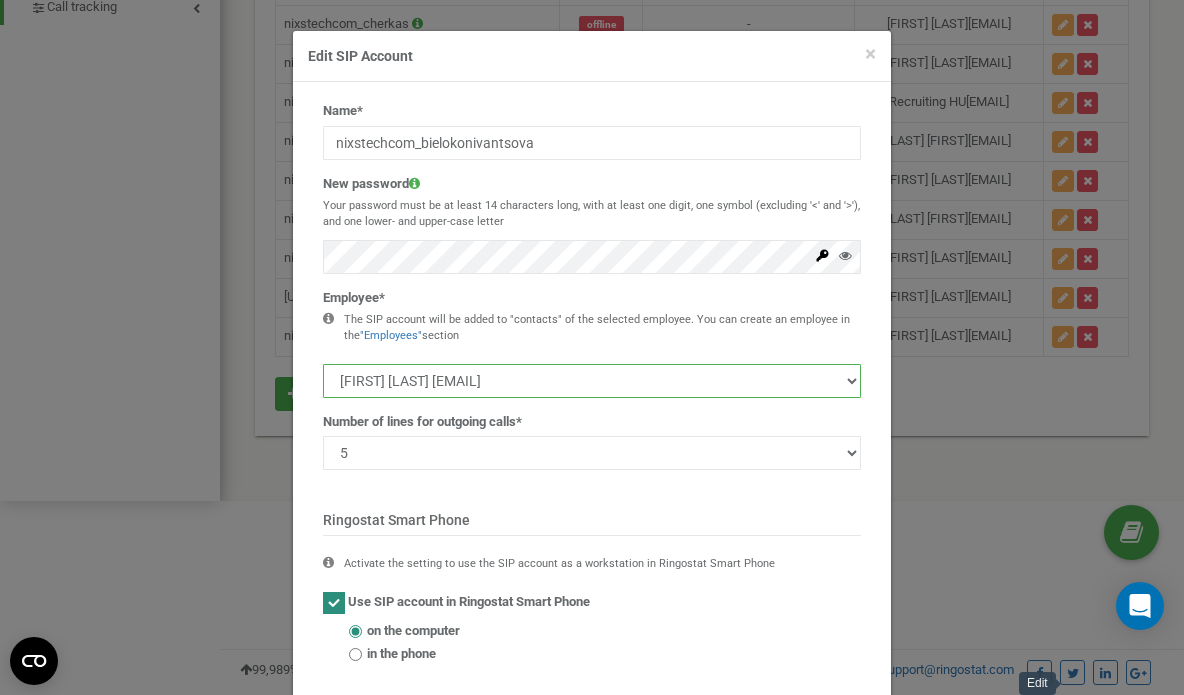 click on "Laura Аdamaski laura.adamaski@nixs.com
Agnes Radvanyi agnes.radvanyi@nixs.com
Anita Turucz anita.turucz@nixs.com
Alfakhouri Issa issa.alfakhouri@nixs.com
Beatrix Tar beatrix.tar@nixs.com" at bounding box center [592, 381] 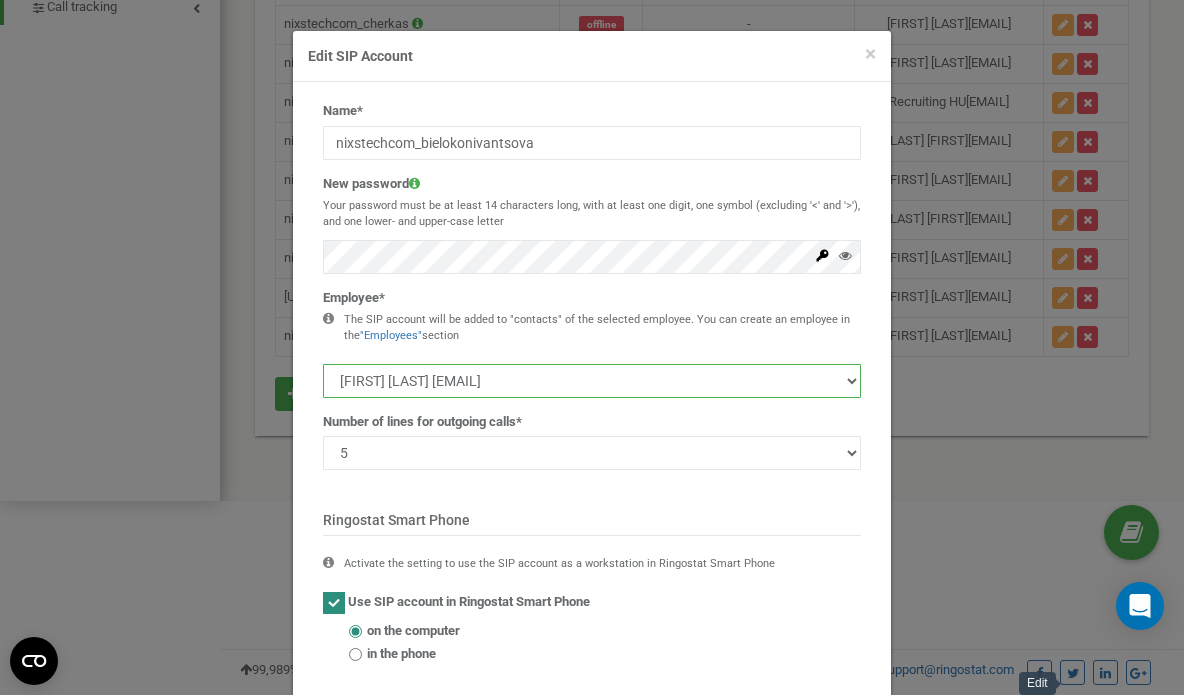 select on "478606" 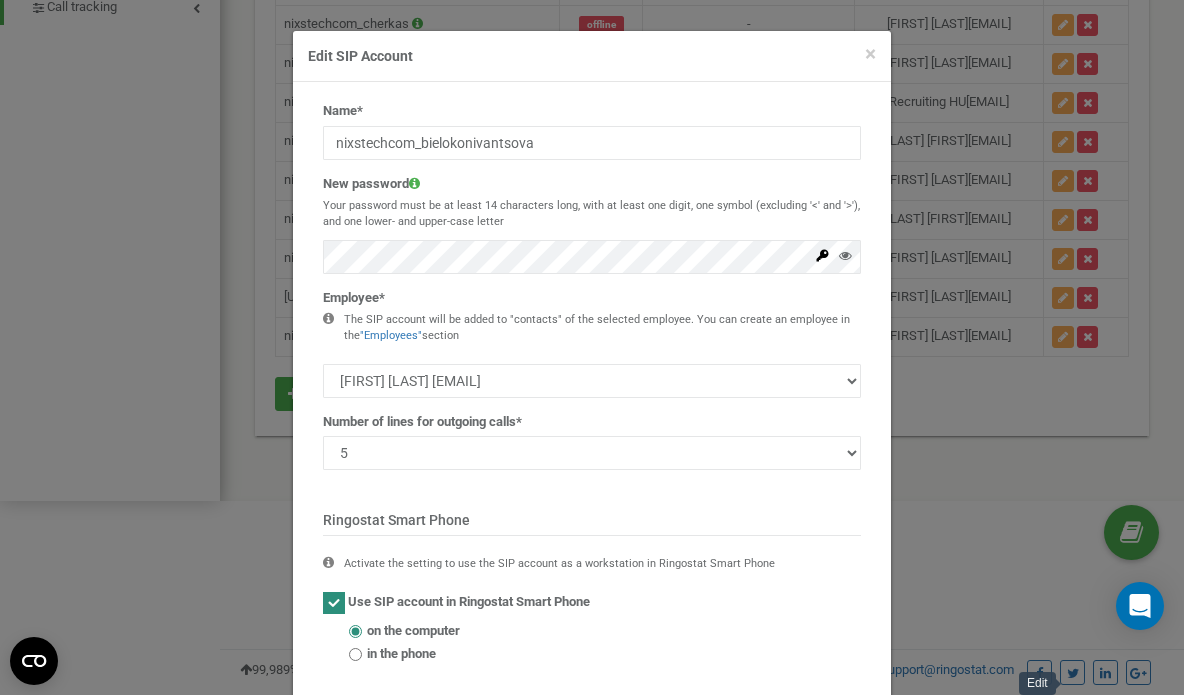 click on "Name*
nixstechcom_bielokonivantsova
New password
Your password must be at least 14 characters long, with at least one digit, one symbol (excluding '<' and '>'), and one lower- and upper-case letter
Employee*
"Employees" 1 2 3 4" at bounding box center [592, 390] 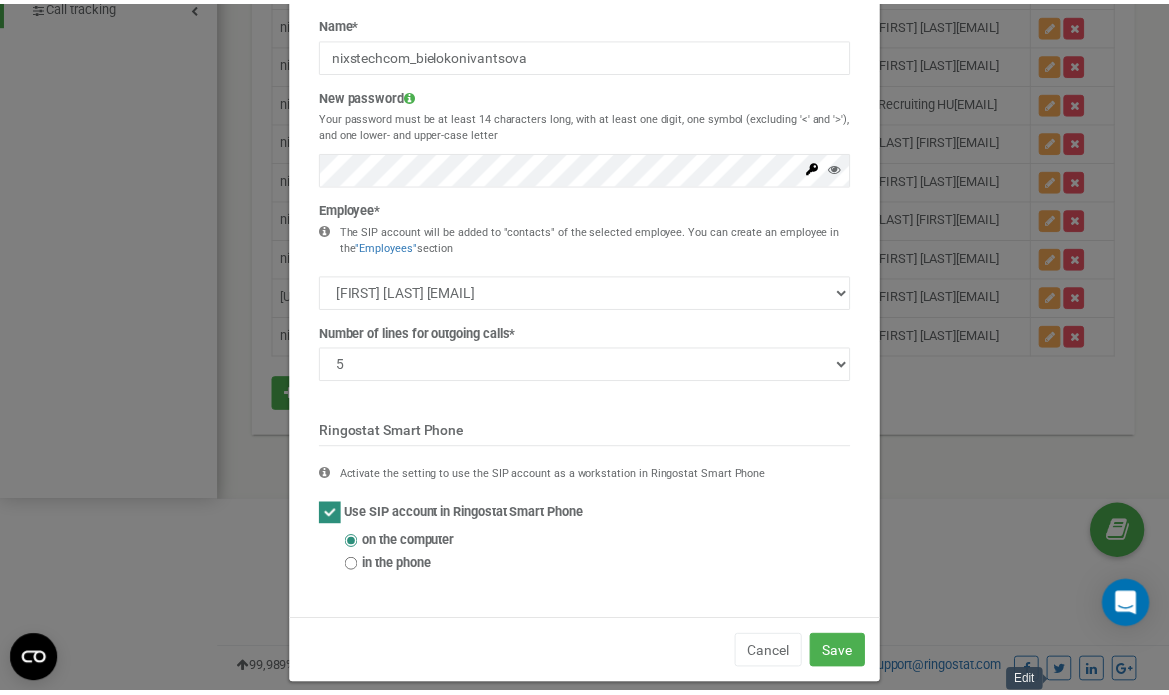 scroll, scrollTop: 88, scrollLeft: 0, axis: vertical 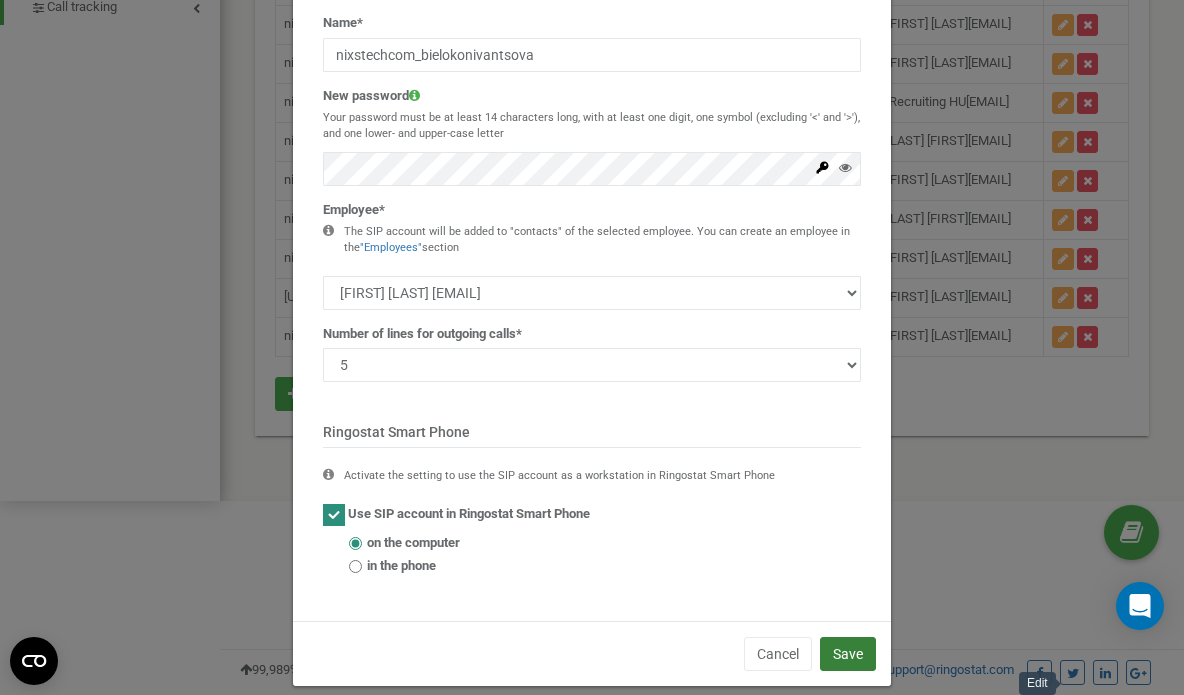 click on "Save" at bounding box center (848, 654) 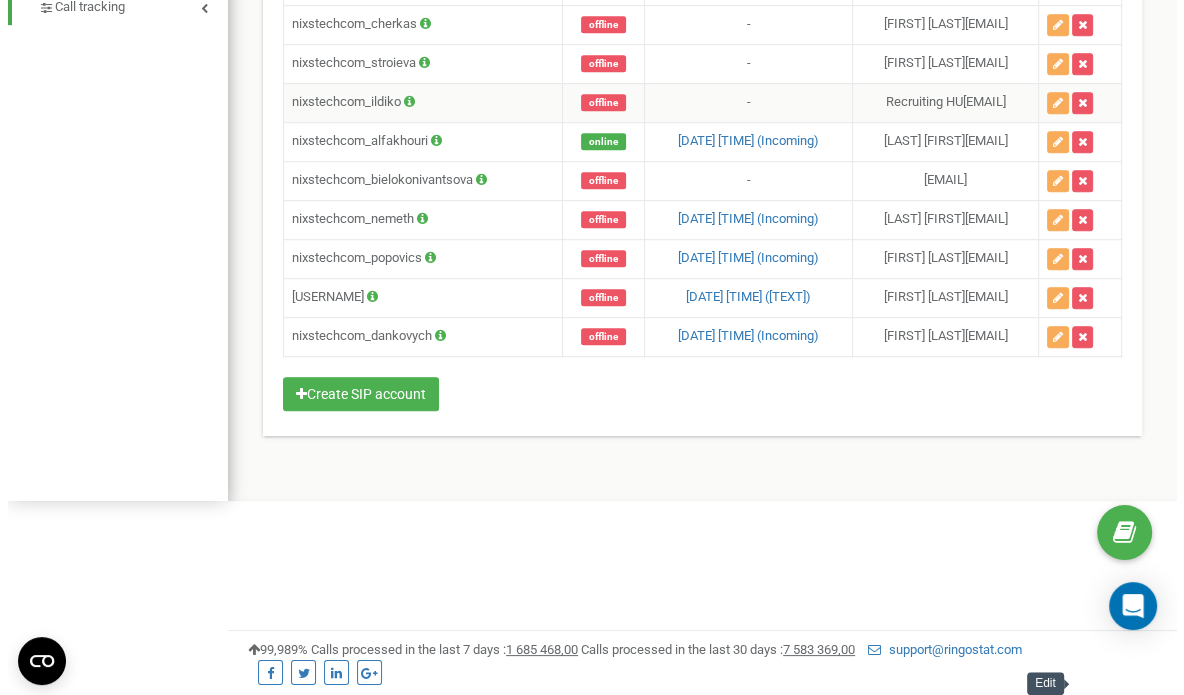 scroll, scrollTop: 1249, scrollLeft: 0, axis: vertical 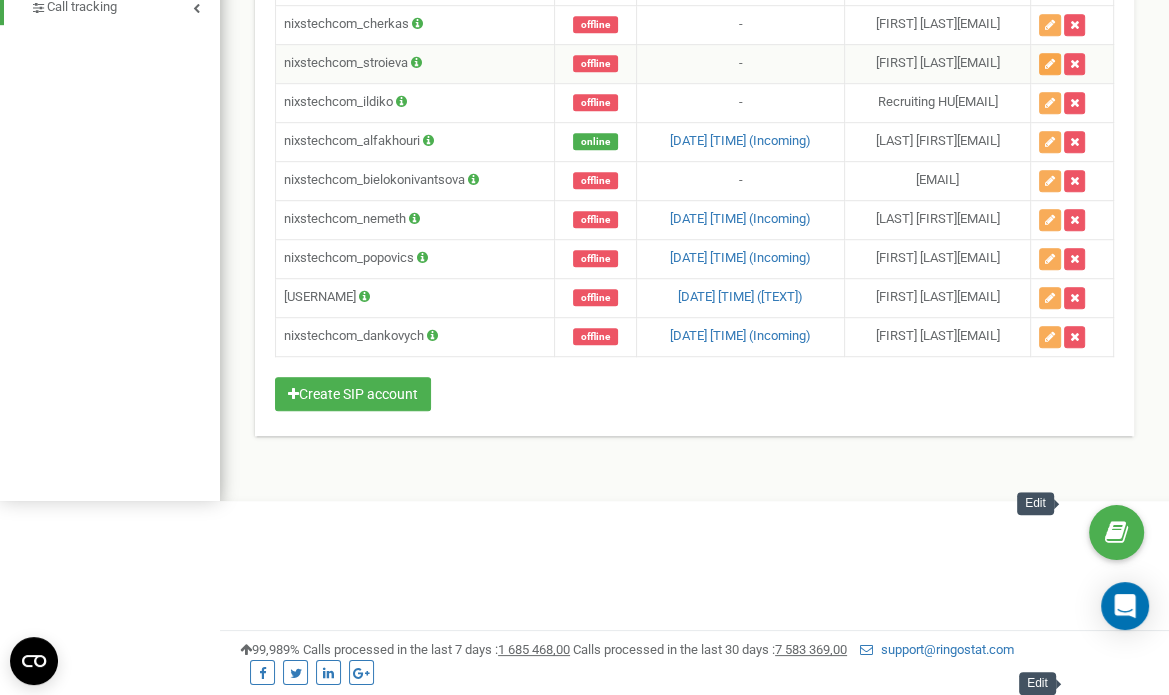 click at bounding box center (1050, 64) 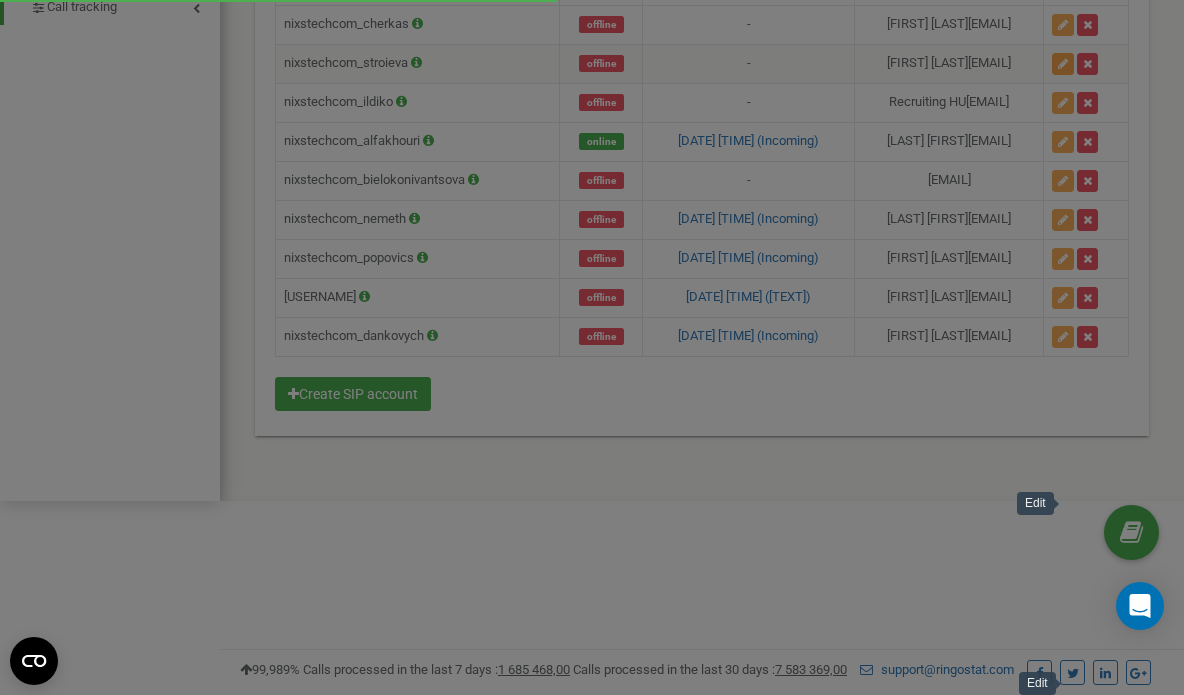 scroll, scrollTop: 0, scrollLeft: 0, axis: both 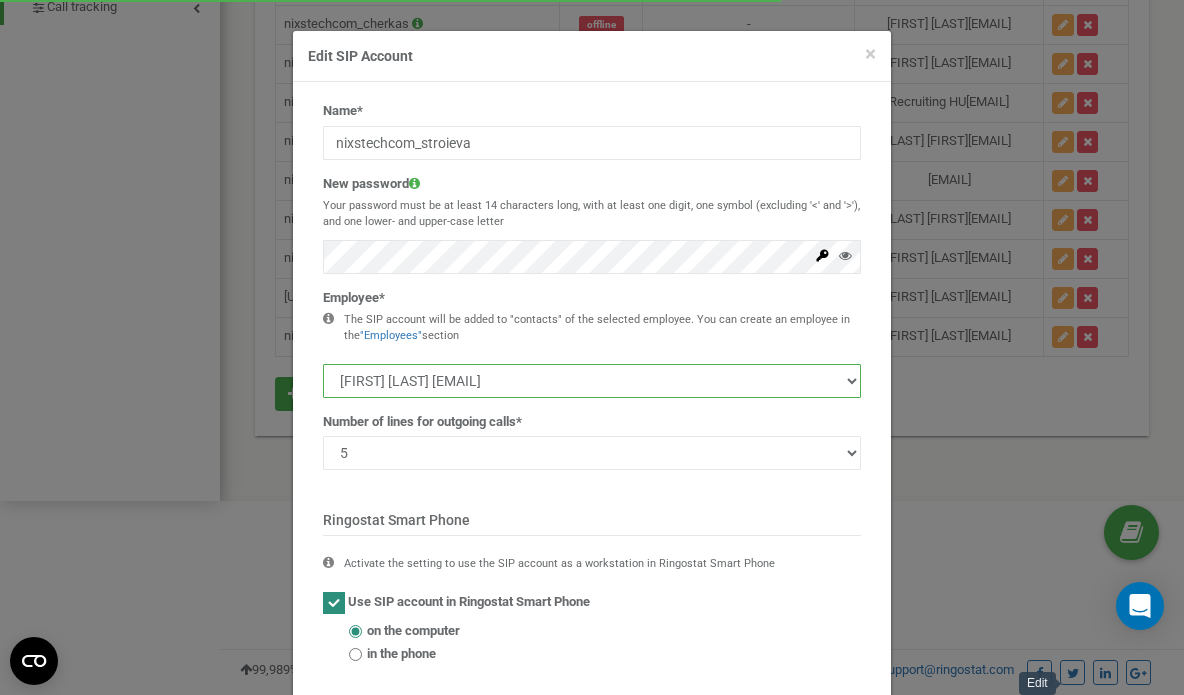 click on "Laura Аdamaski laura.adamaski@nixs.com
Agnes Radvanyi agnes.radvanyi@nixs.com
Anita Turucz anita.turucz@nixs.com
Alfakhouri Issa issa.alfakhouri@nixs.com
Beatrix Tar beatrix.tar@nixs.com" at bounding box center (592, 381) 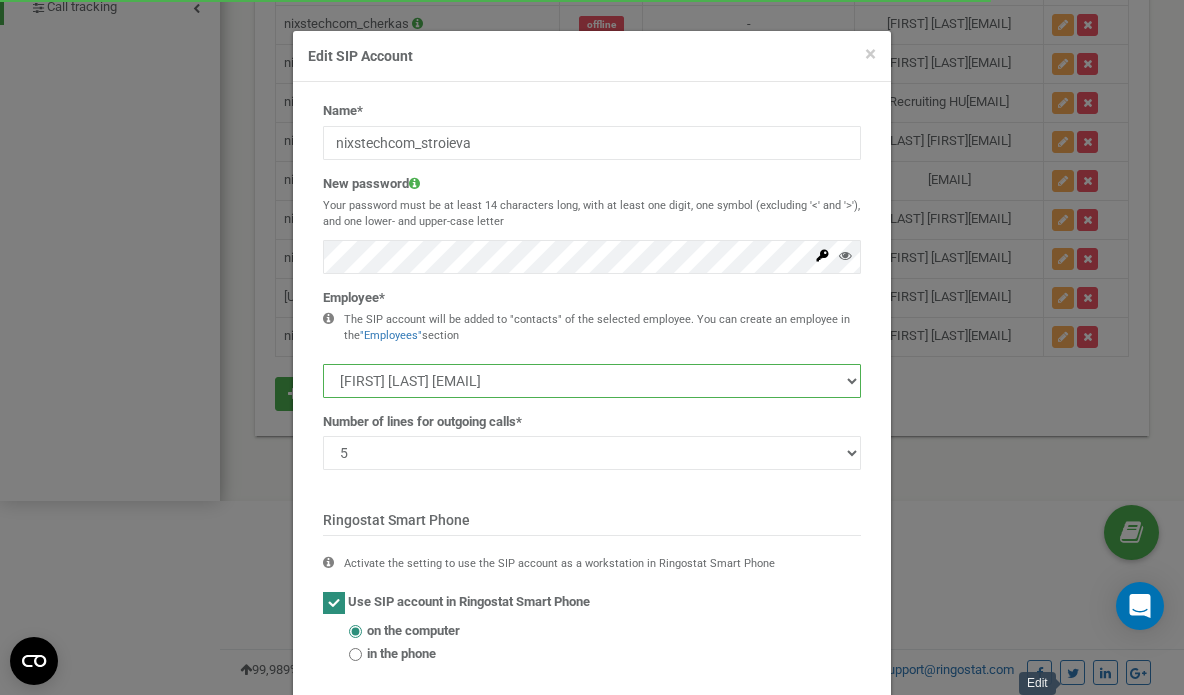 click on "Laura Аdamaski laura.adamaski@nixs.com
Agnes Radvanyi agnes.radvanyi@nixs.com
Anita Turucz anita.turucz@nixs.com
Alfakhouri Issa issa.alfakhouri@nixs.com
Beatrix Tar beatrix.tar@nixs.com" at bounding box center [592, 381] 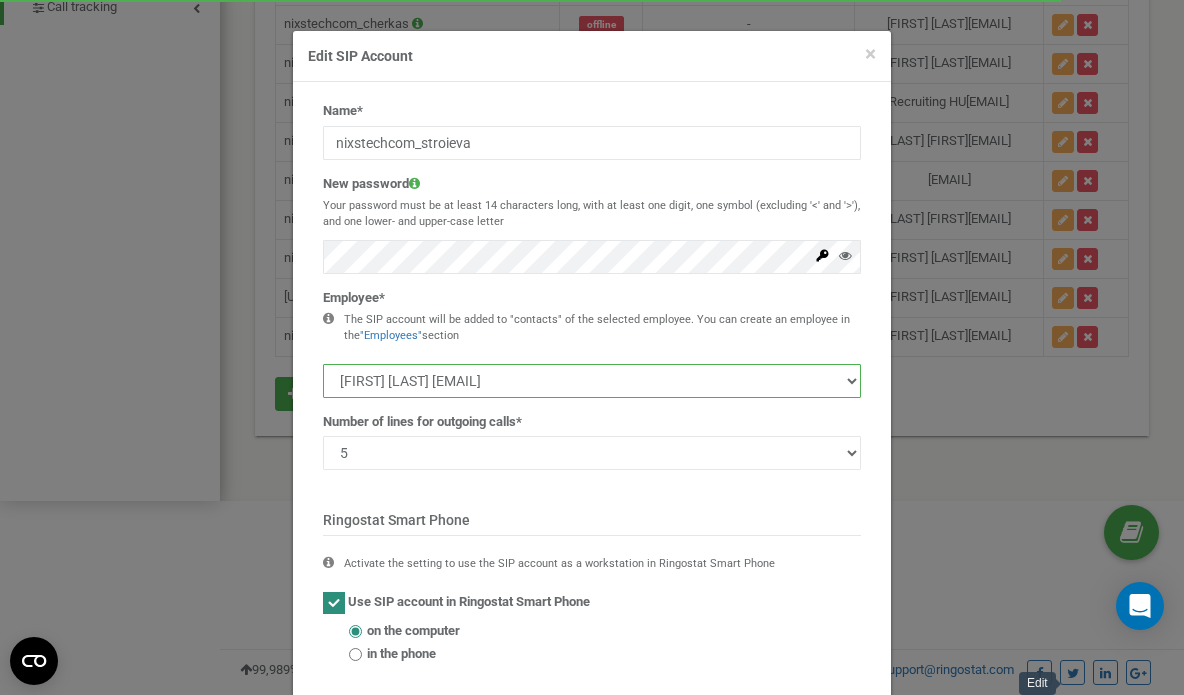 click on "Laura Аdamaski laura.adamaski@nixs.com
Agnes Radvanyi agnes.radvanyi@nixs.com
Anita Turucz anita.turucz@nixs.com
Alfakhouri Issa issa.alfakhouri@nixs.com
Beatrix Tar beatrix.tar@nixs.com" at bounding box center [592, 381] 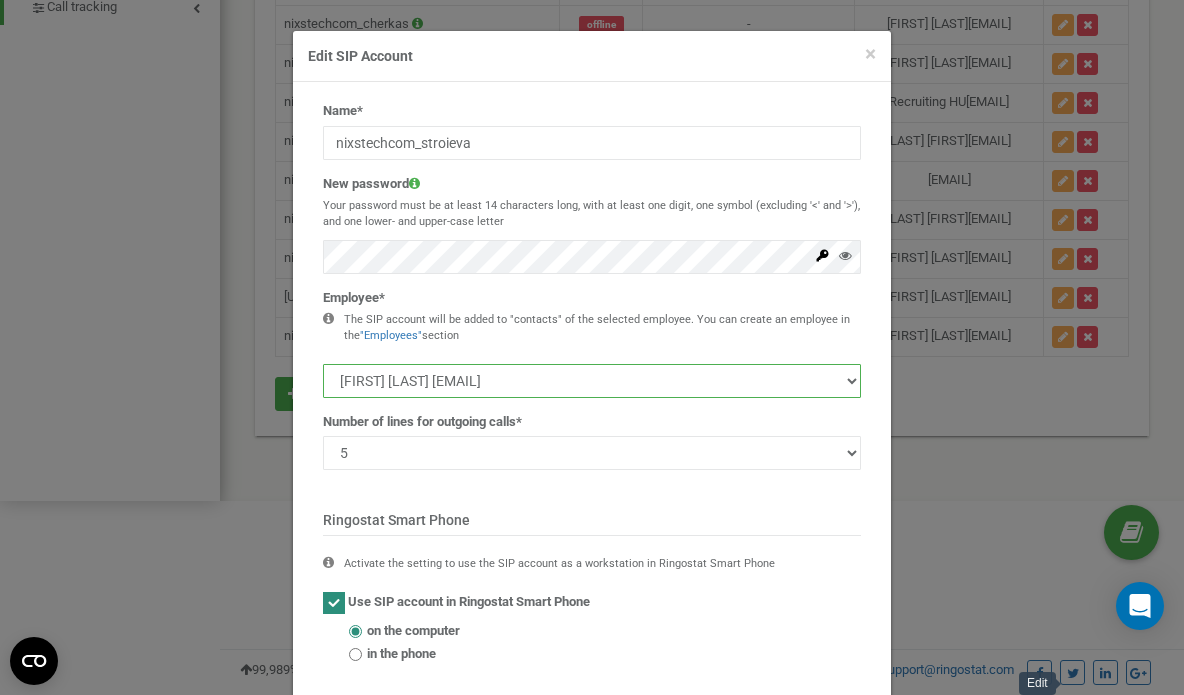 select on "478606" 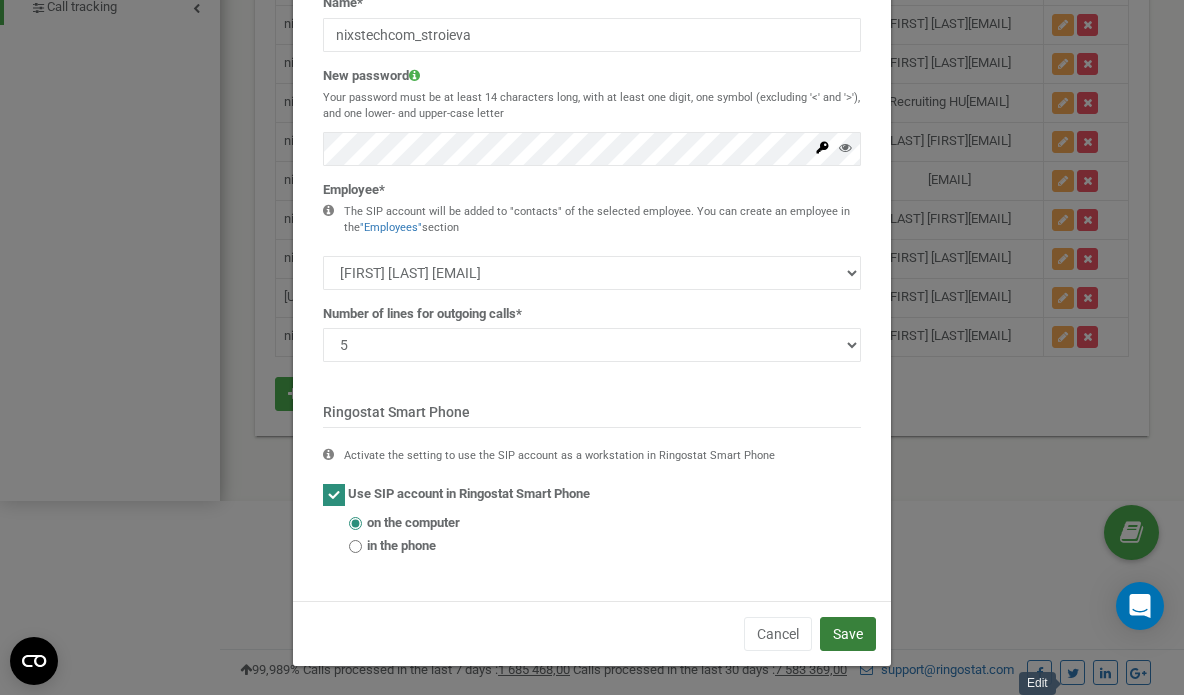 click on "Save" at bounding box center [848, 634] 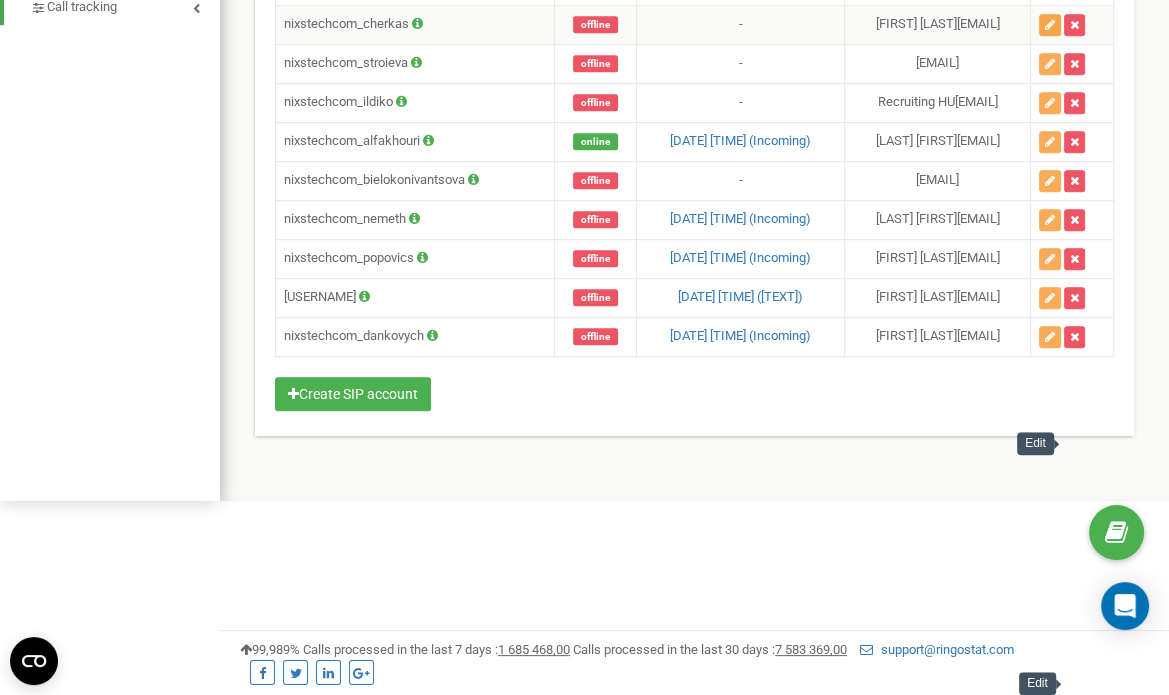 click at bounding box center (1050, 25) 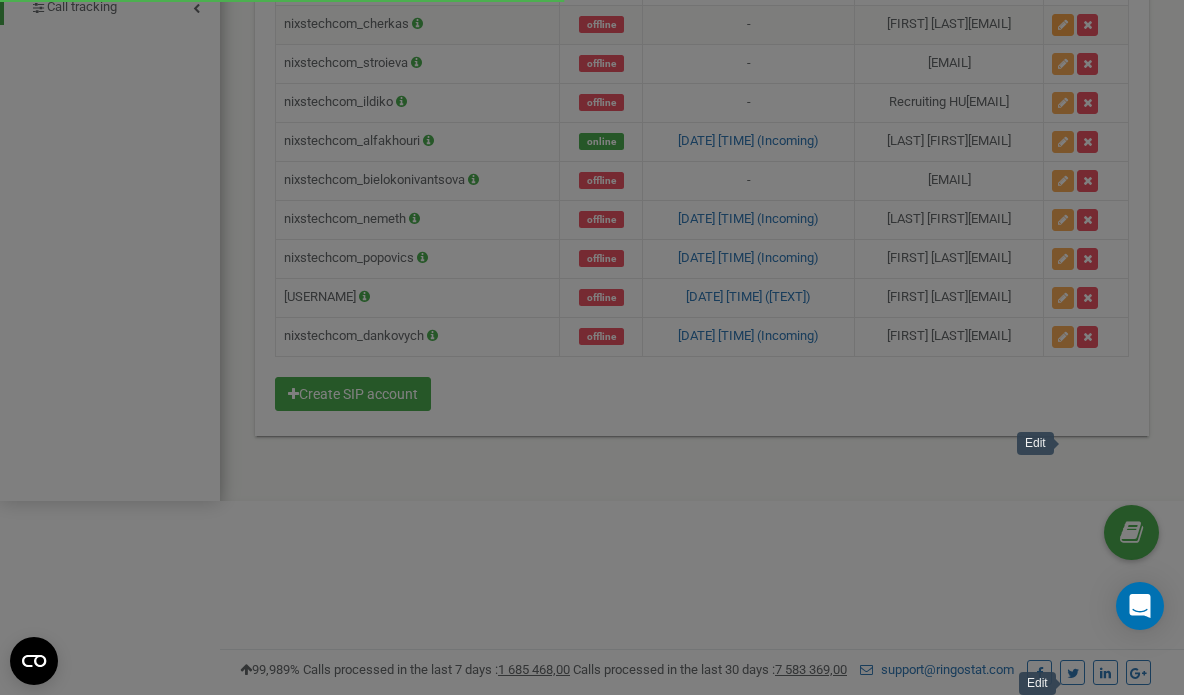 scroll, scrollTop: 0, scrollLeft: 0, axis: both 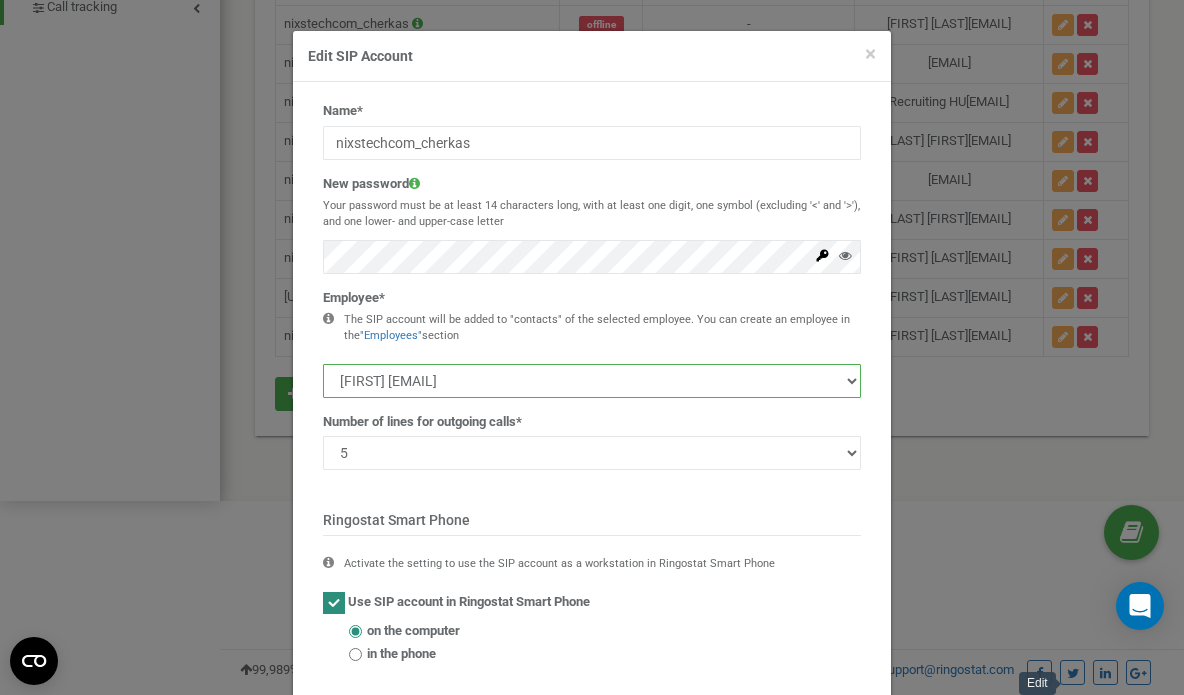 click on "Laura Аdamaski laura.adamaski@nixs.com
Agnes Radvanyi agnes.radvanyi@nixs.com
Anita Turucz anita.turucz@nixs.com
Alfakhouri Issa issa.alfakhouri@nixs.com
Beatrix Tar beatrix.tar@nixs.com" at bounding box center [592, 381] 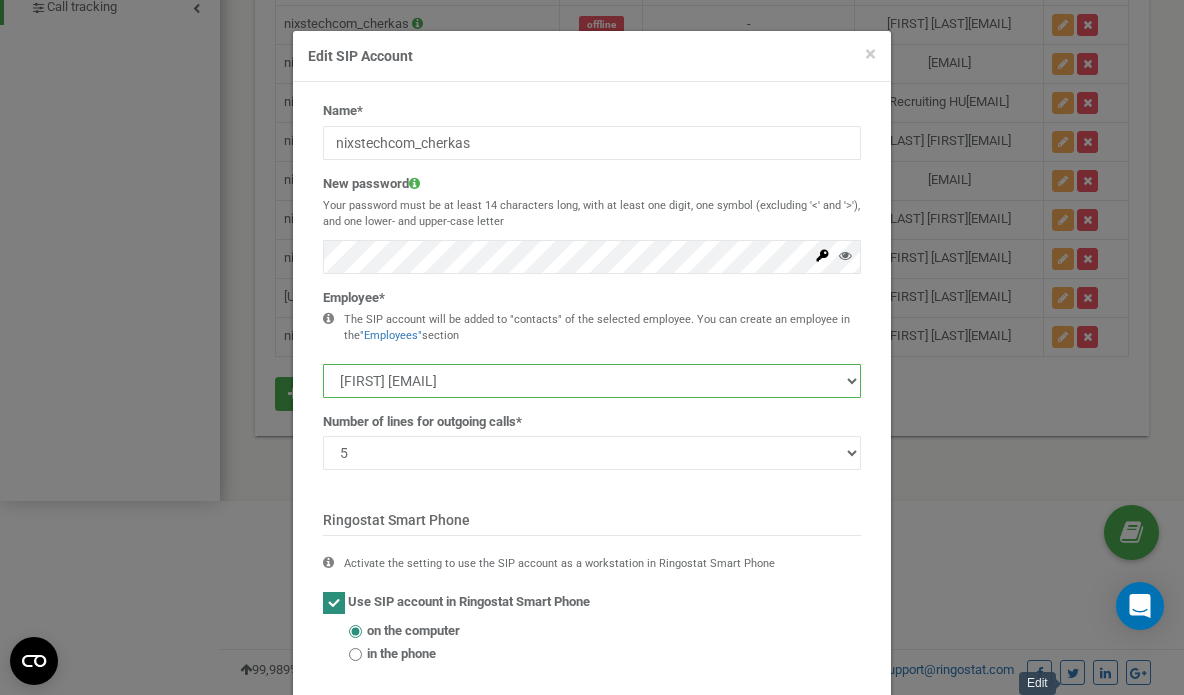 select on "478606" 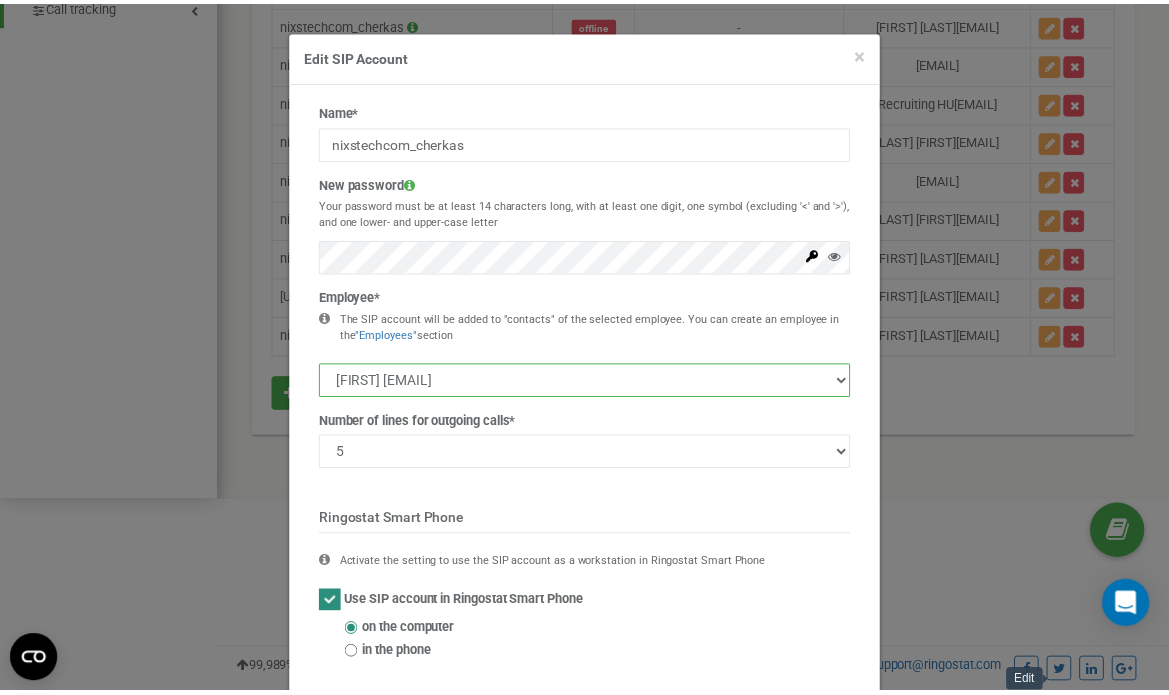 scroll, scrollTop: 108, scrollLeft: 0, axis: vertical 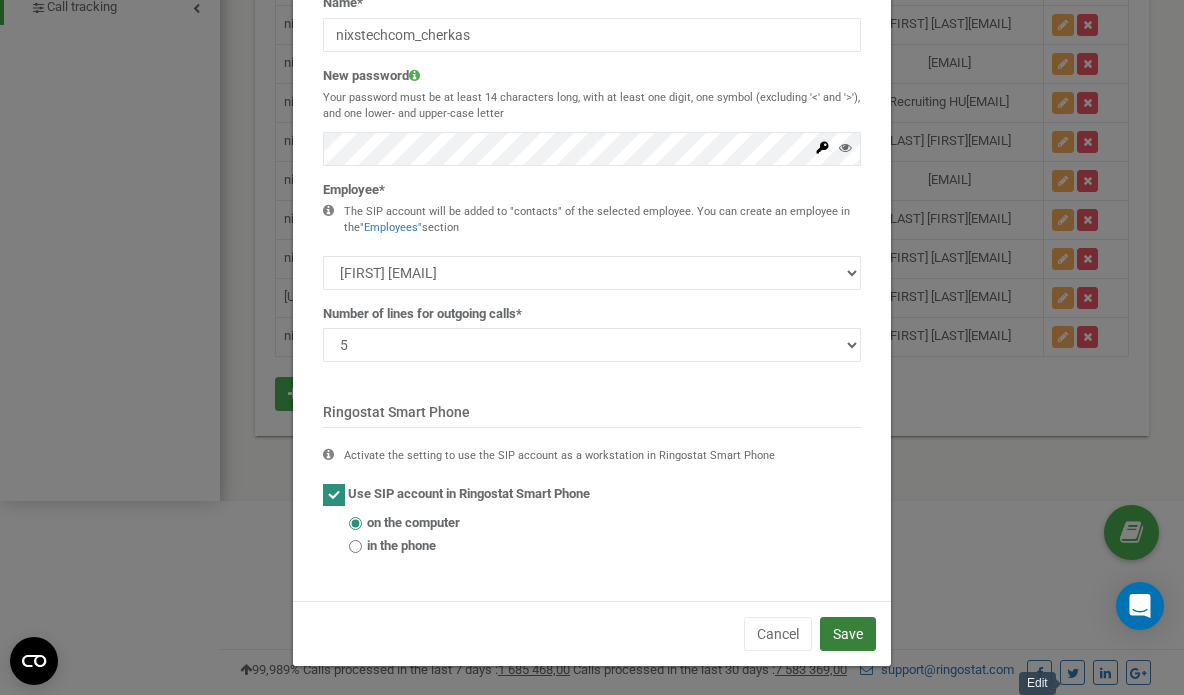click on "Save" at bounding box center (848, 634) 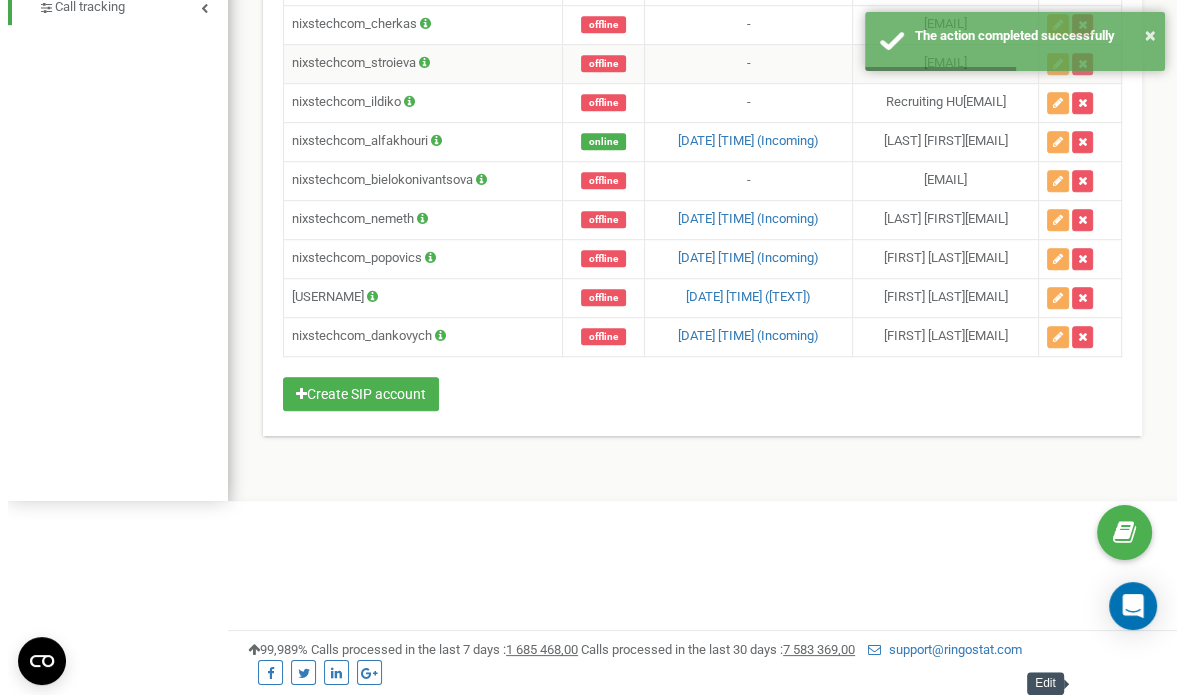 scroll, scrollTop: 1153, scrollLeft: 0, axis: vertical 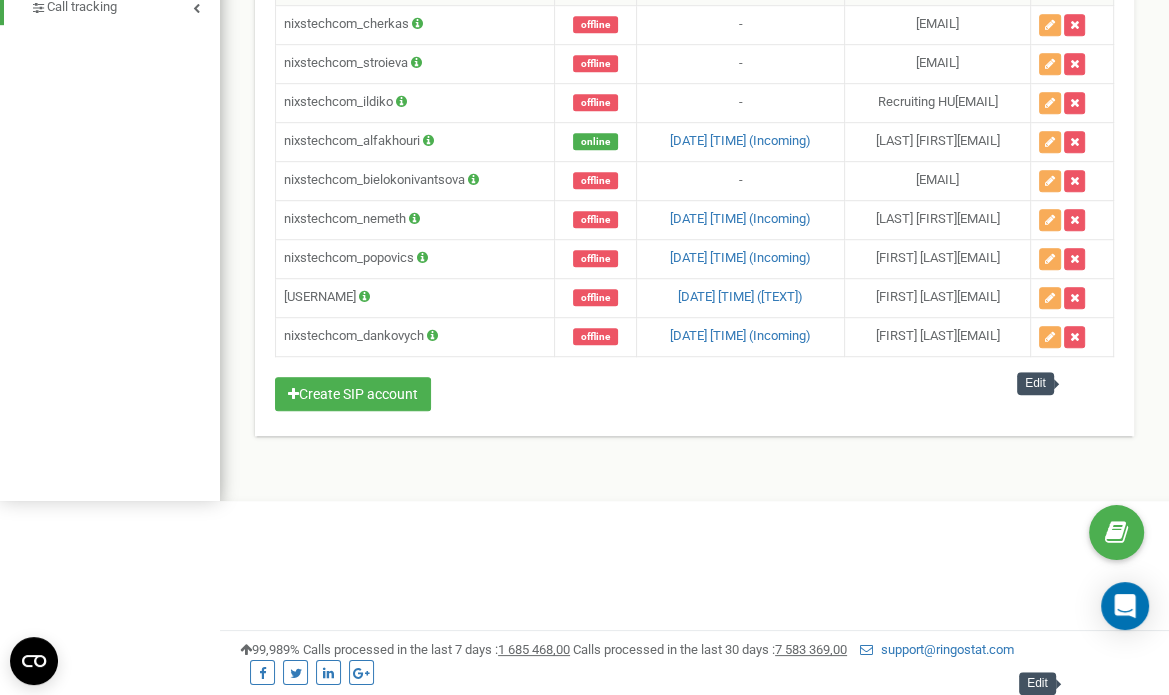 click at bounding box center [1050, -14] 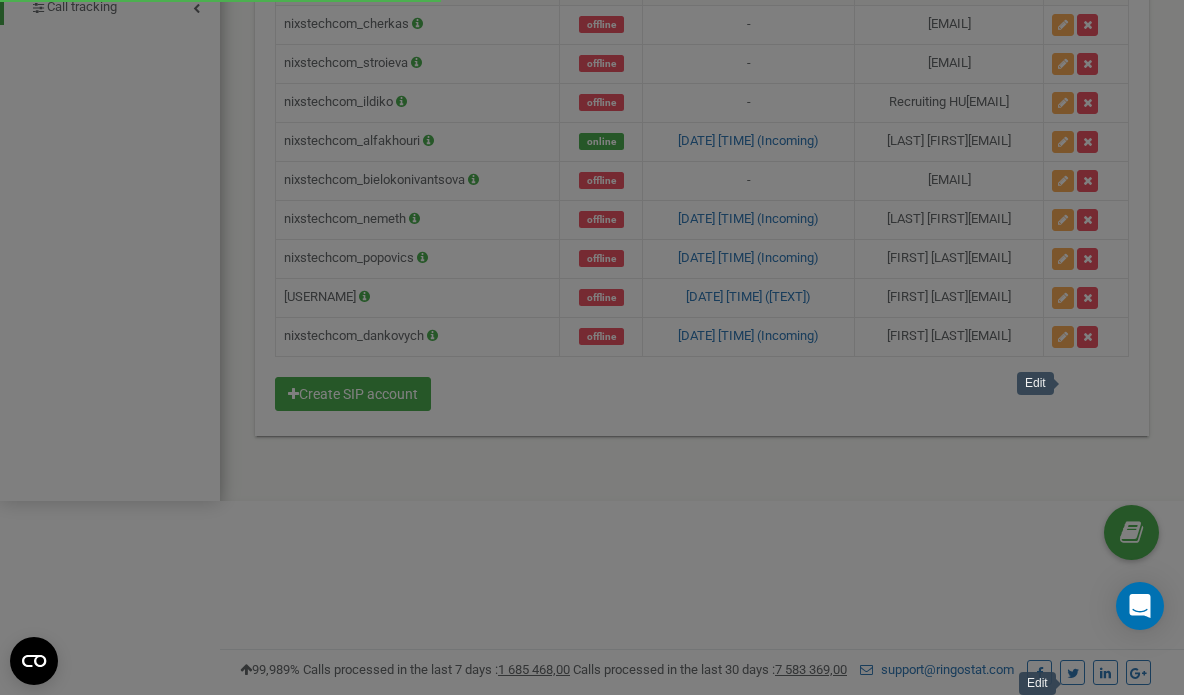 scroll, scrollTop: 0, scrollLeft: 0, axis: both 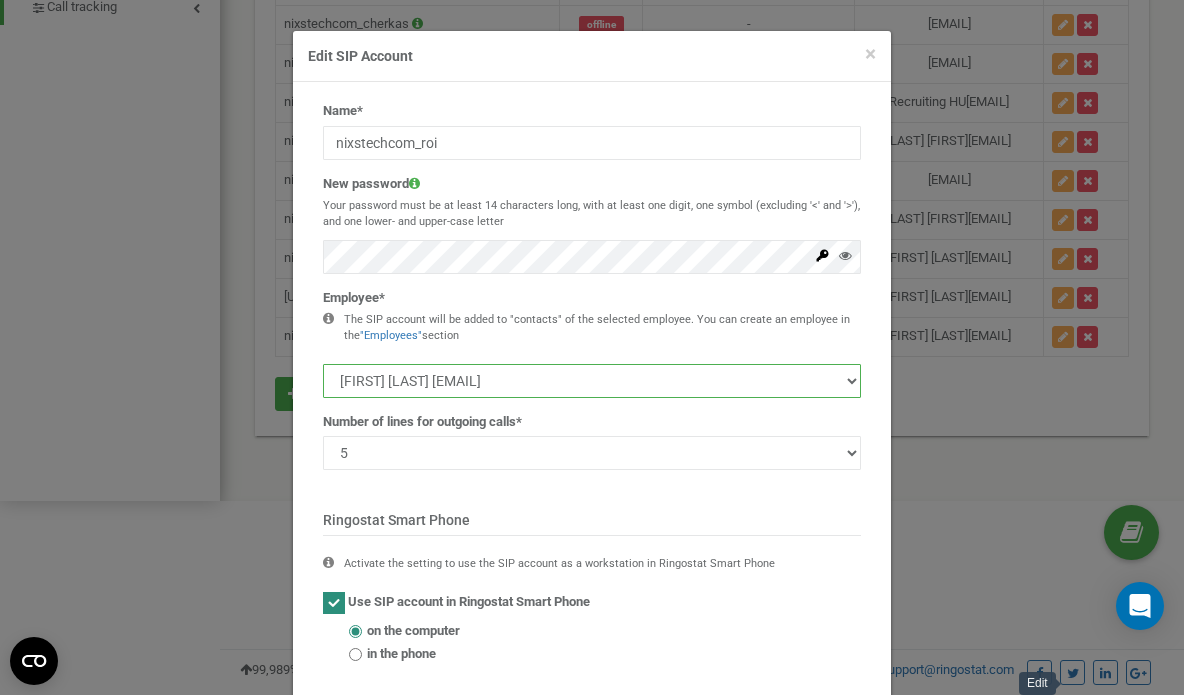 click on "Laura Аdamaski laura.adamaski@nixs.com
Agnes Radvanyi agnes.radvanyi@nixs.com
Anita Turucz anita.turucz@nixs.com
Alfakhouri Issa issa.alfakhouri@nixs.com
Beatrix Tar beatrix.tar@nixs.com" at bounding box center (592, 381) 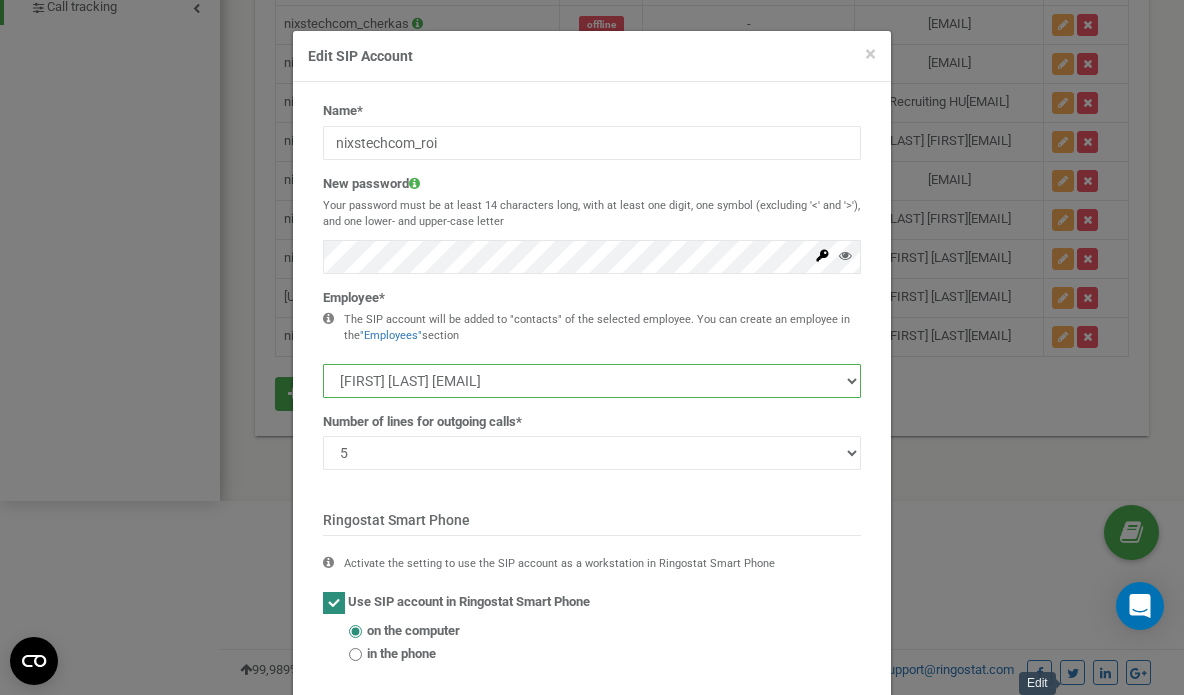 select on "478606" 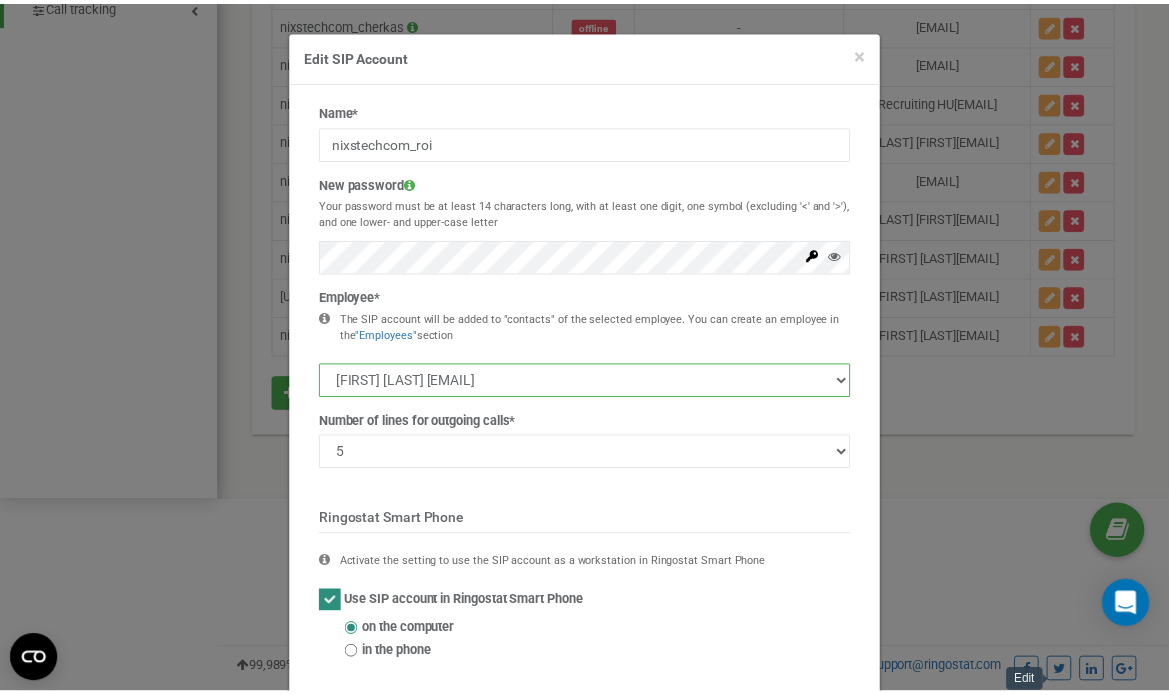 scroll, scrollTop: 108, scrollLeft: 0, axis: vertical 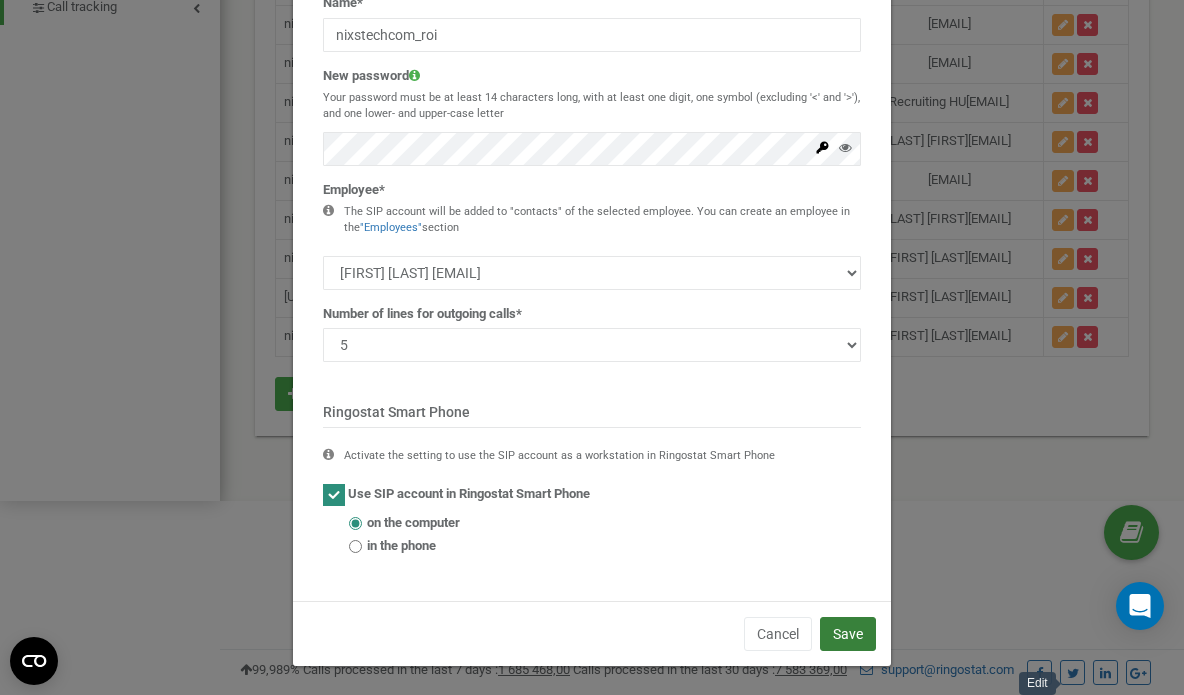 click on "Save" at bounding box center (848, 634) 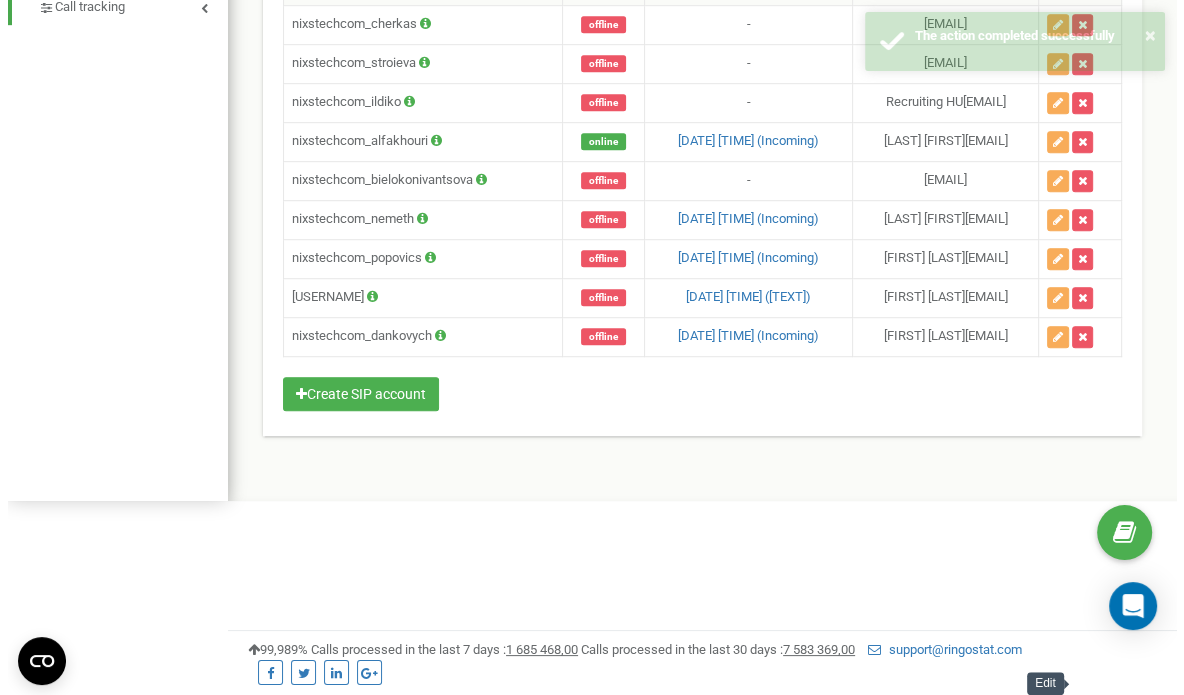 scroll, scrollTop: 1023, scrollLeft: 0, axis: vertical 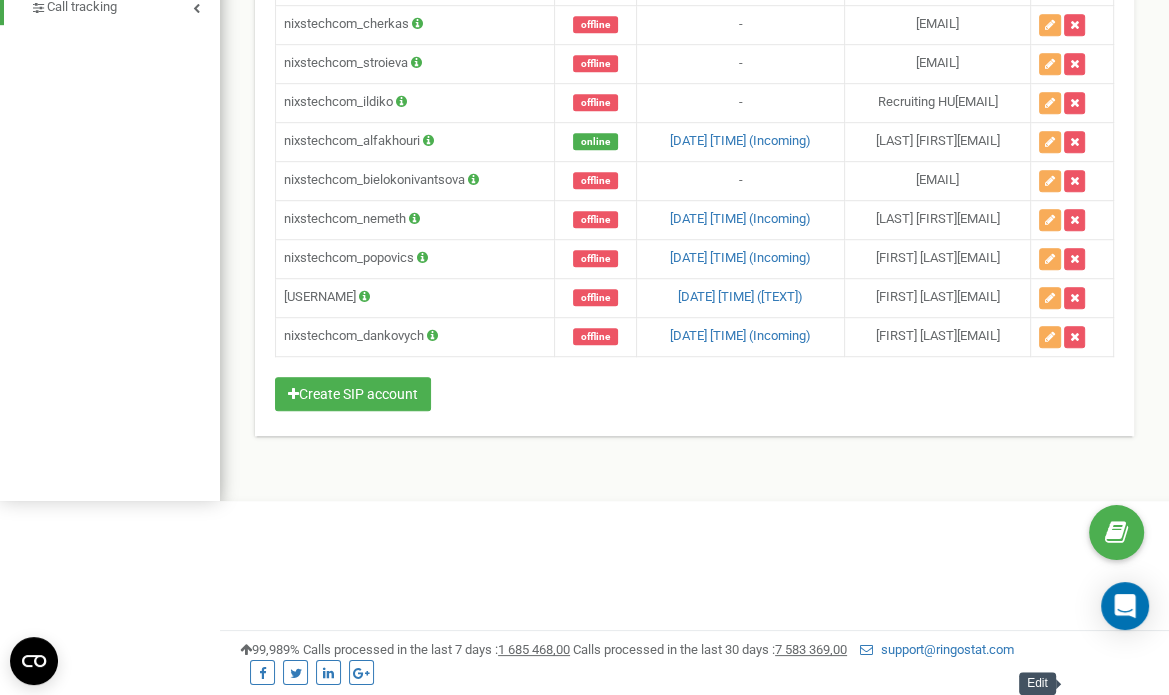 click on "nixstechcom_kovalenko" at bounding box center (415, -54) 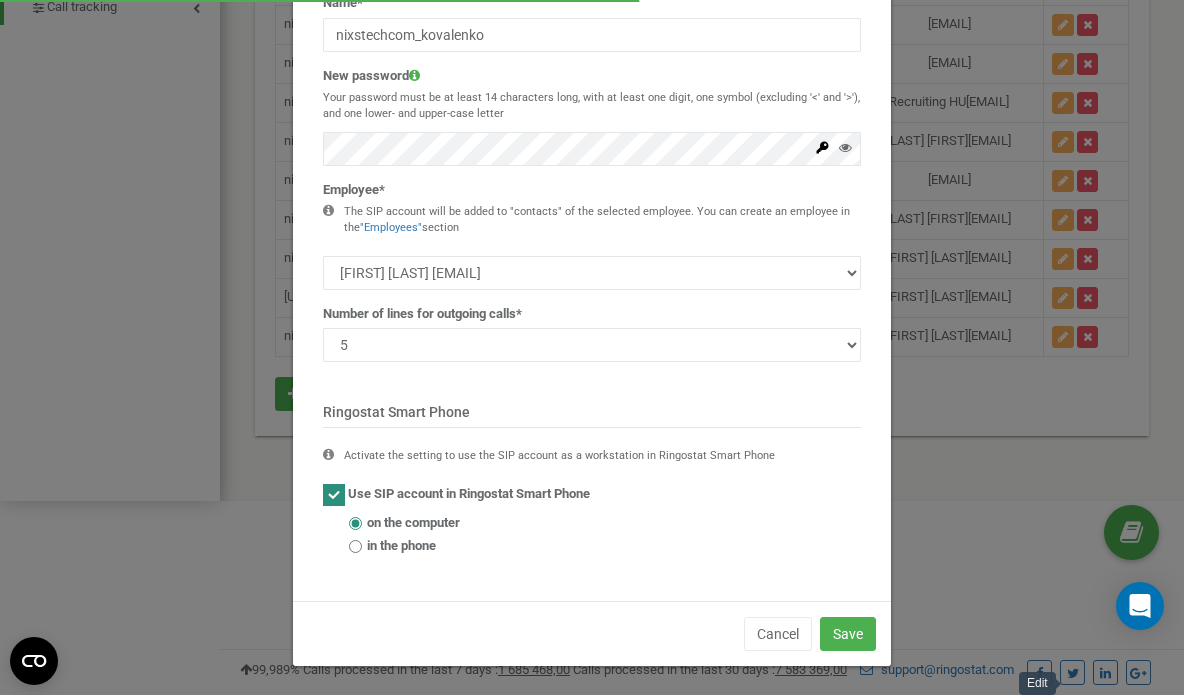 scroll, scrollTop: 0, scrollLeft: 0, axis: both 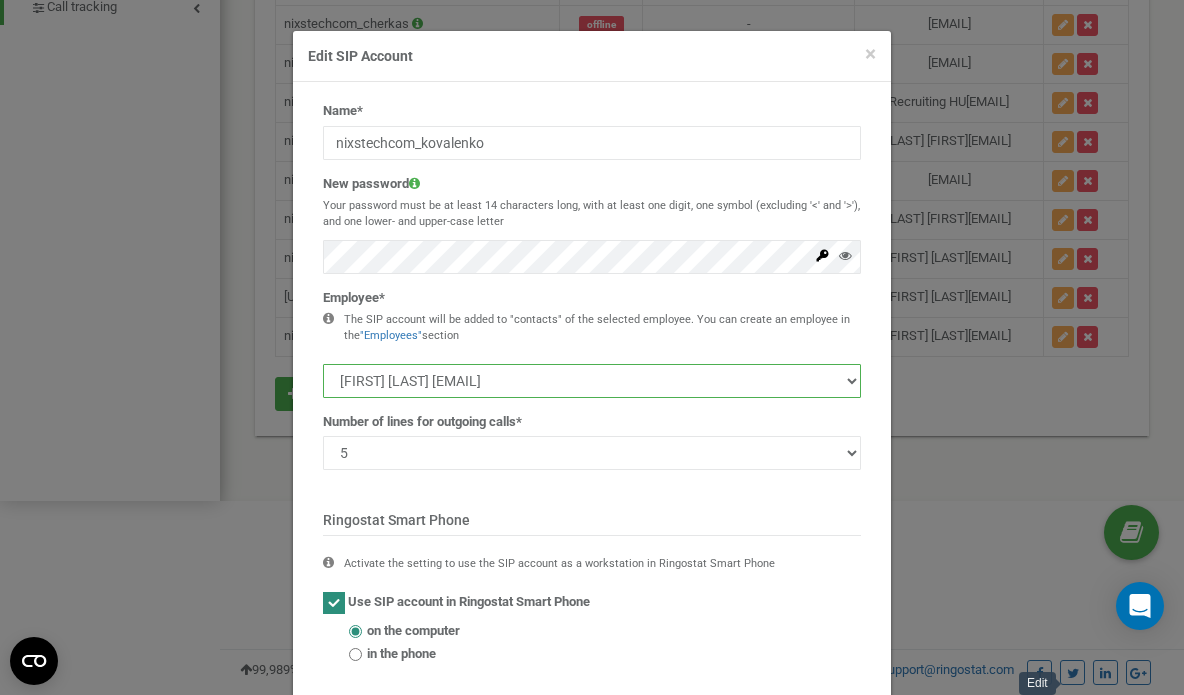 click on "Laura Аdamaski laura.adamaski@nixs.com
Agnes Radvanyi agnes.radvanyi@nixs.com
Anita Turucz anita.turucz@nixs.com
Alfakhouri Issa issa.alfakhouri@nixs.com
Beatrix Tar beatrix.tar@nixs.com" at bounding box center (592, 381) 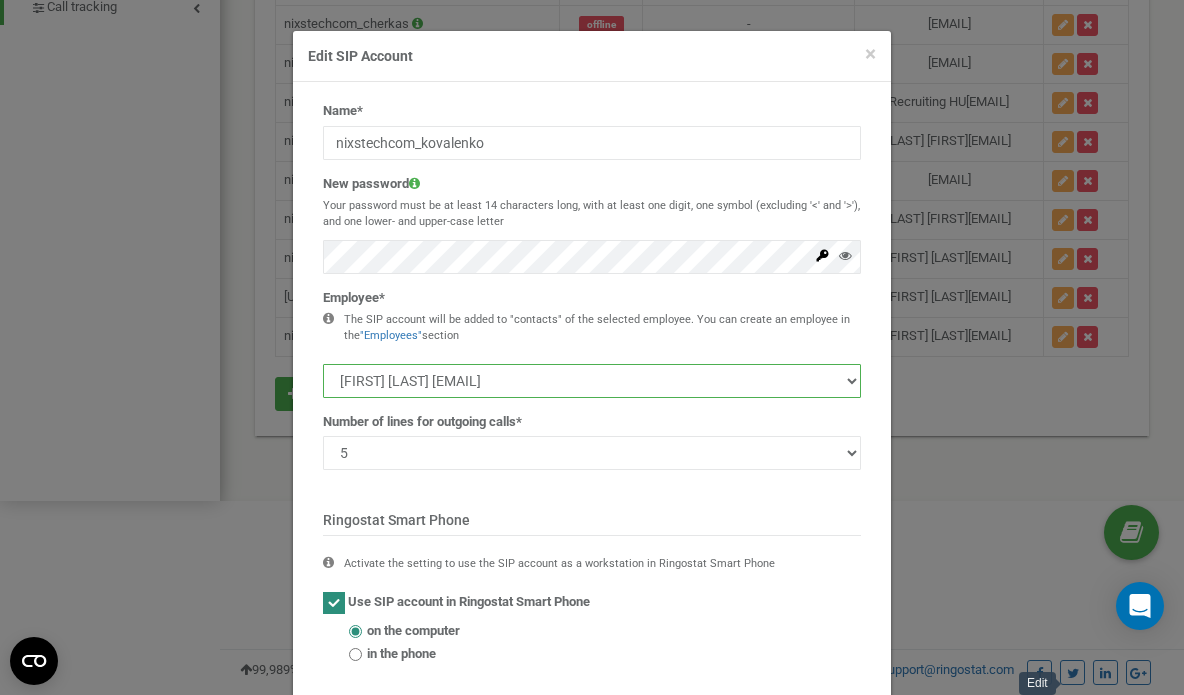scroll, scrollTop: 108, scrollLeft: 0, axis: vertical 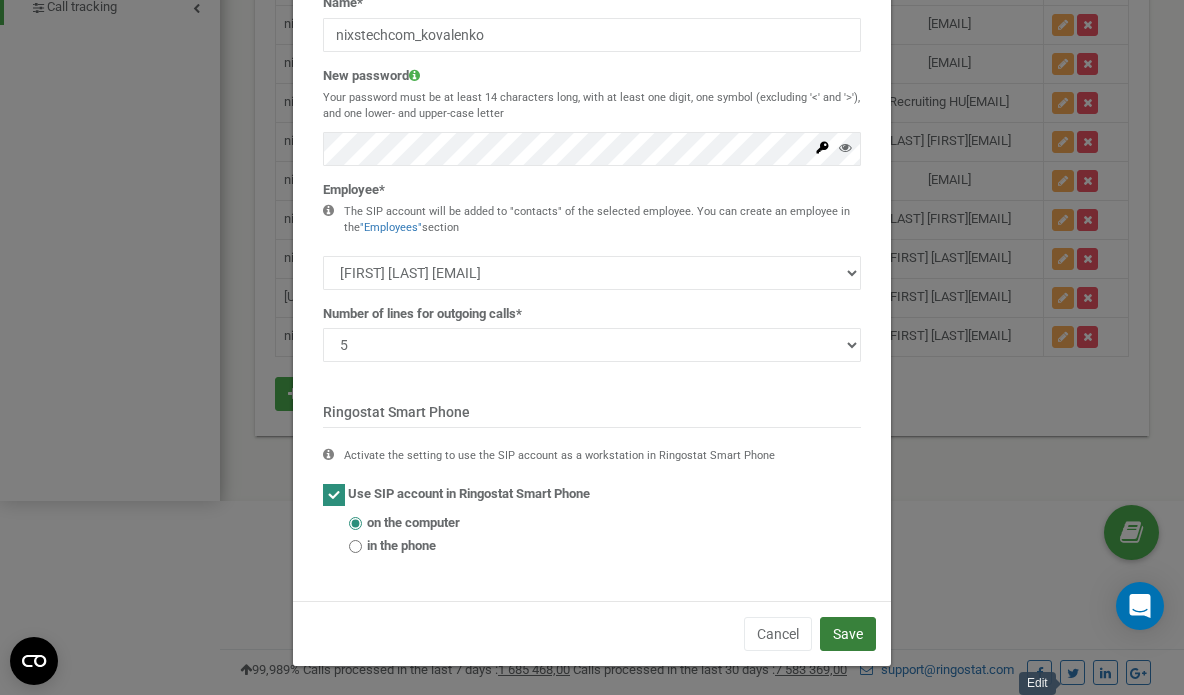 click on "Save" at bounding box center (848, 634) 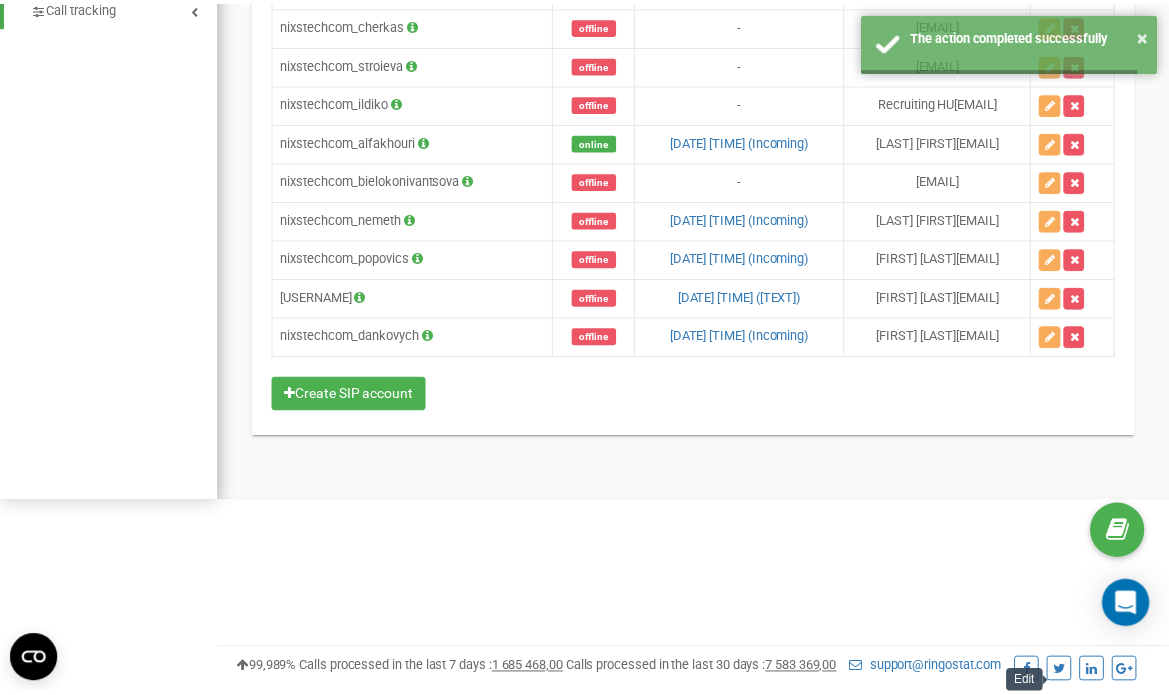 scroll, scrollTop: 1023, scrollLeft: 0, axis: vertical 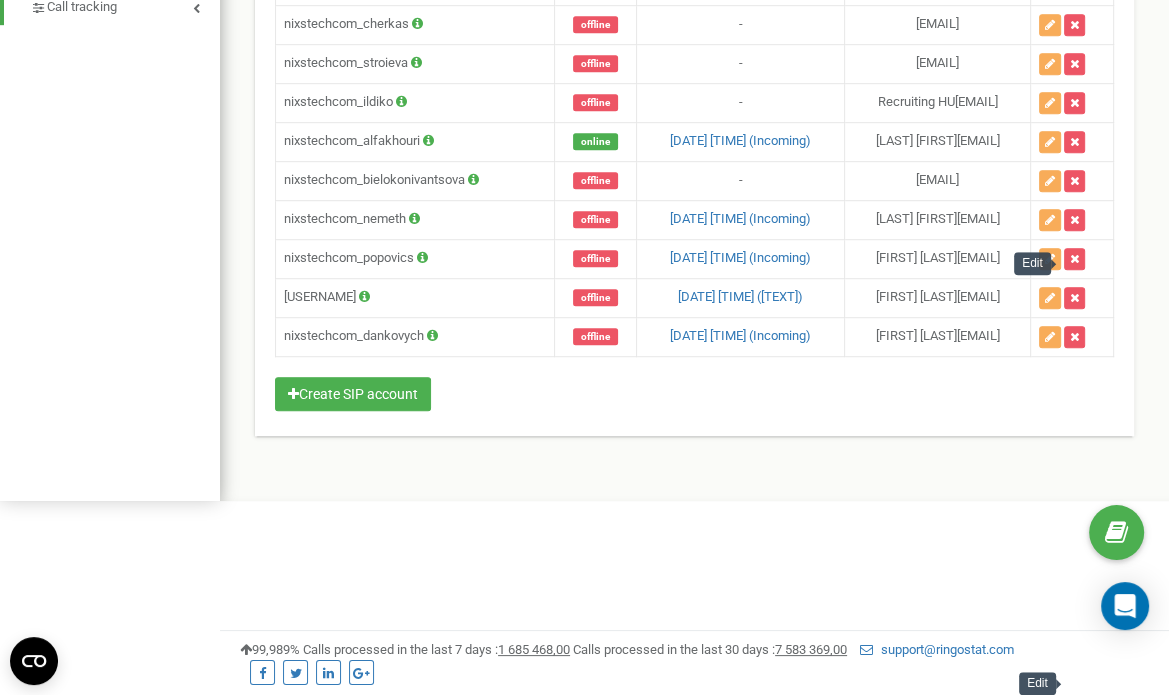 click at bounding box center (1050, -92) 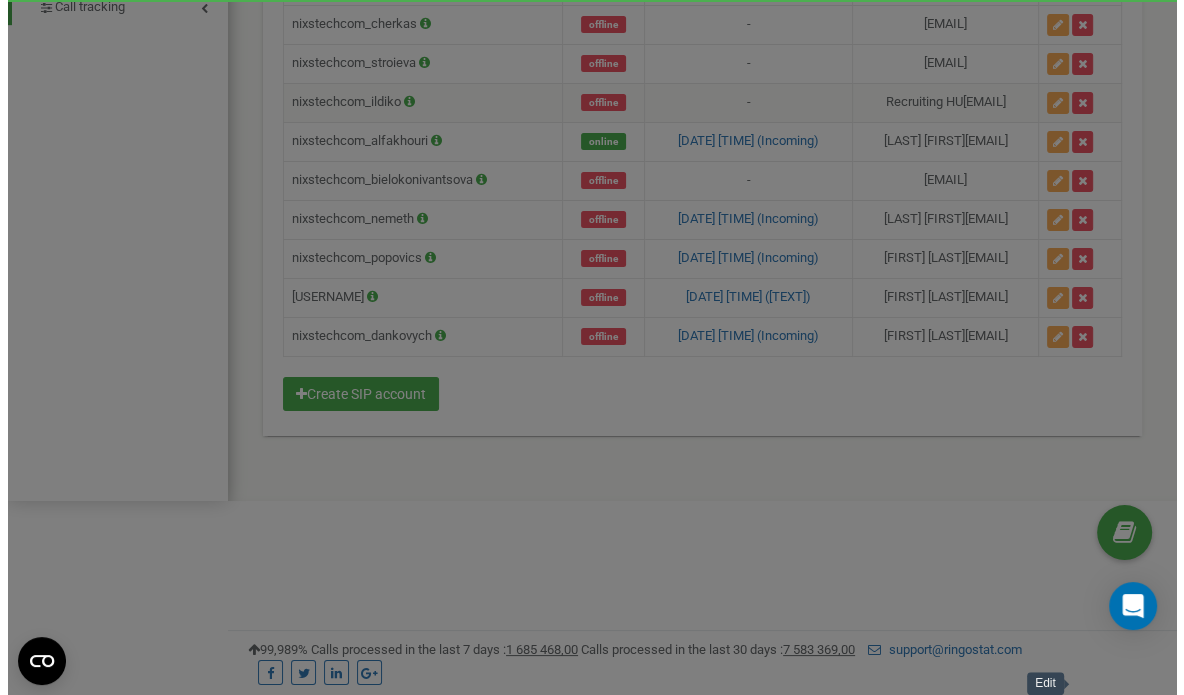 scroll, scrollTop: 985, scrollLeft: 0, axis: vertical 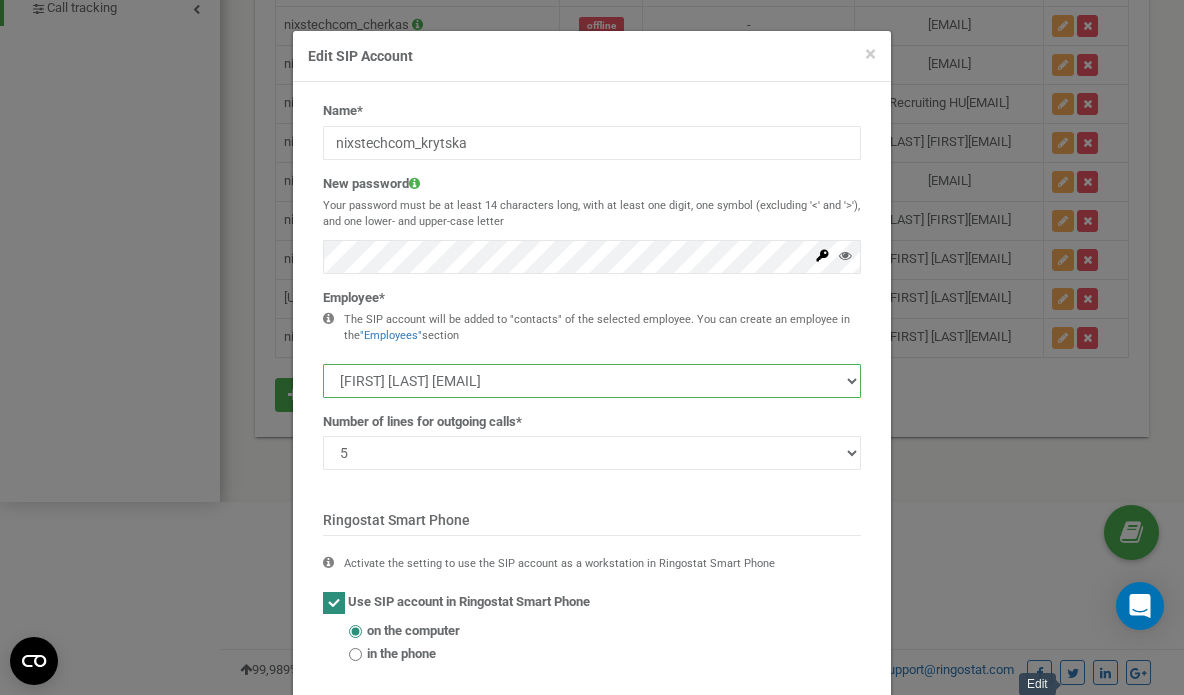 click on "Laura Аdamaski laura.adamaski@nixs.com
Agnes Radvanyi agnes.radvanyi@nixs.com
Anita Turucz anita.turucz@nixs.com
Alfakhouri Issa issa.alfakhouri@nixs.com
Beatrix Tar beatrix.tar@nixs.com" at bounding box center (592, 381) 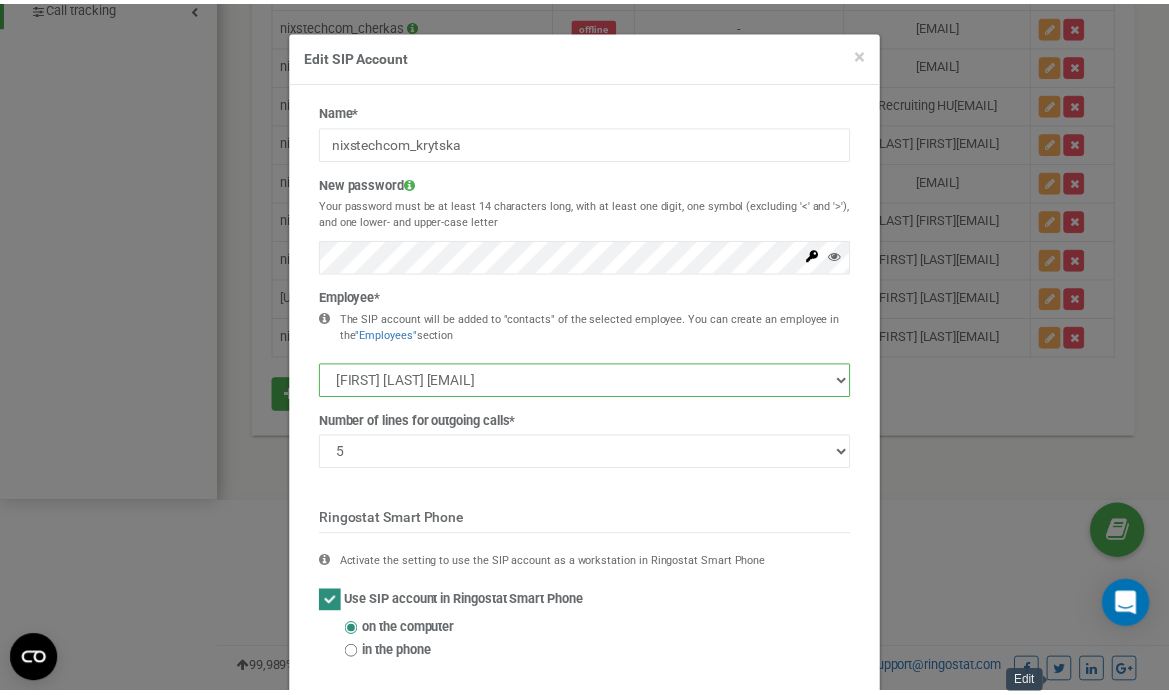 scroll, scrollTop: 108, scrollLeft: 0, axis: vertical 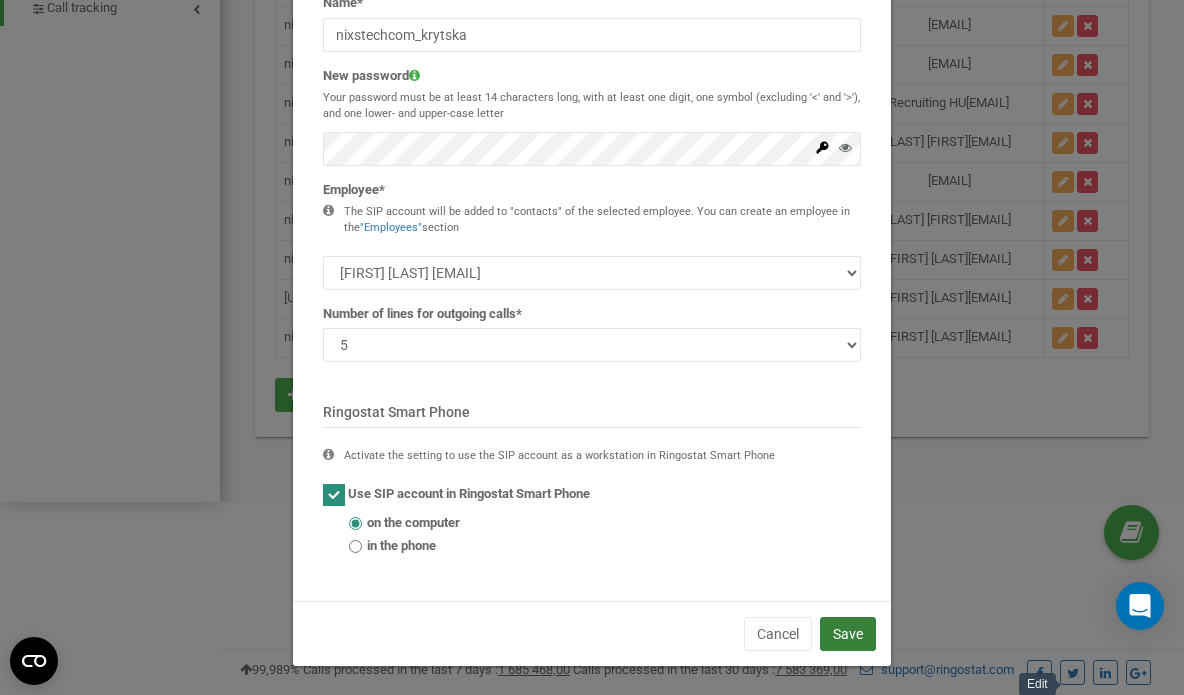click on "Save" at bounding box center [848, 634] 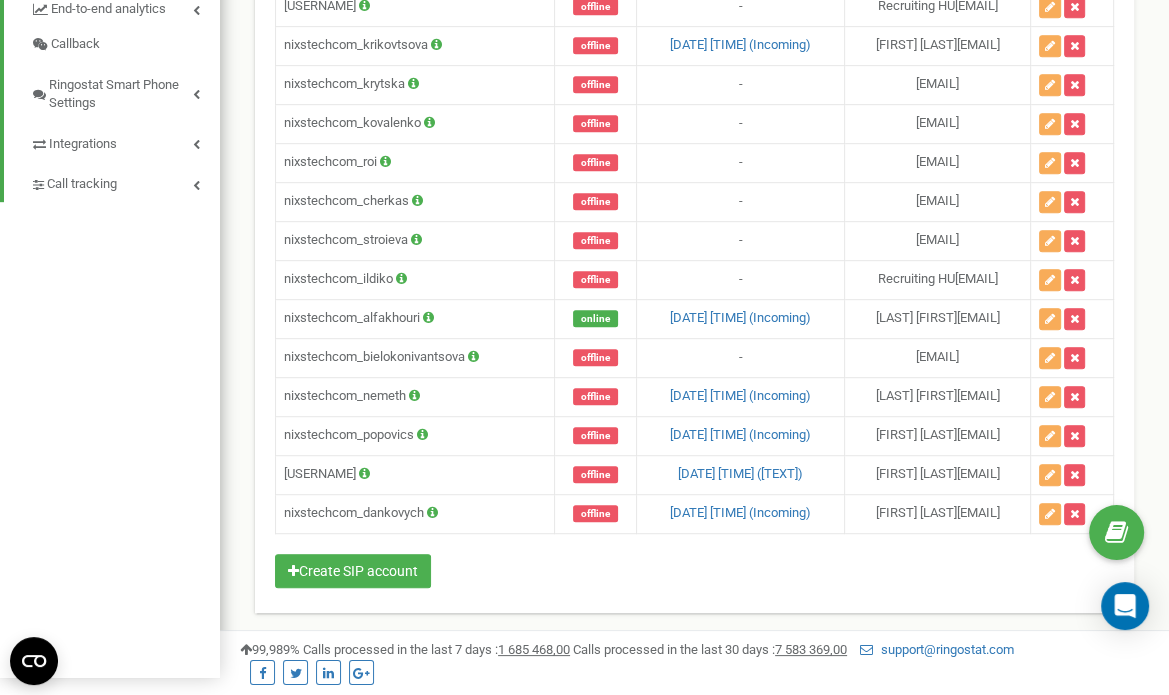 scroll, scrollTop: 817, scrollLeft: 0, axis: vertical 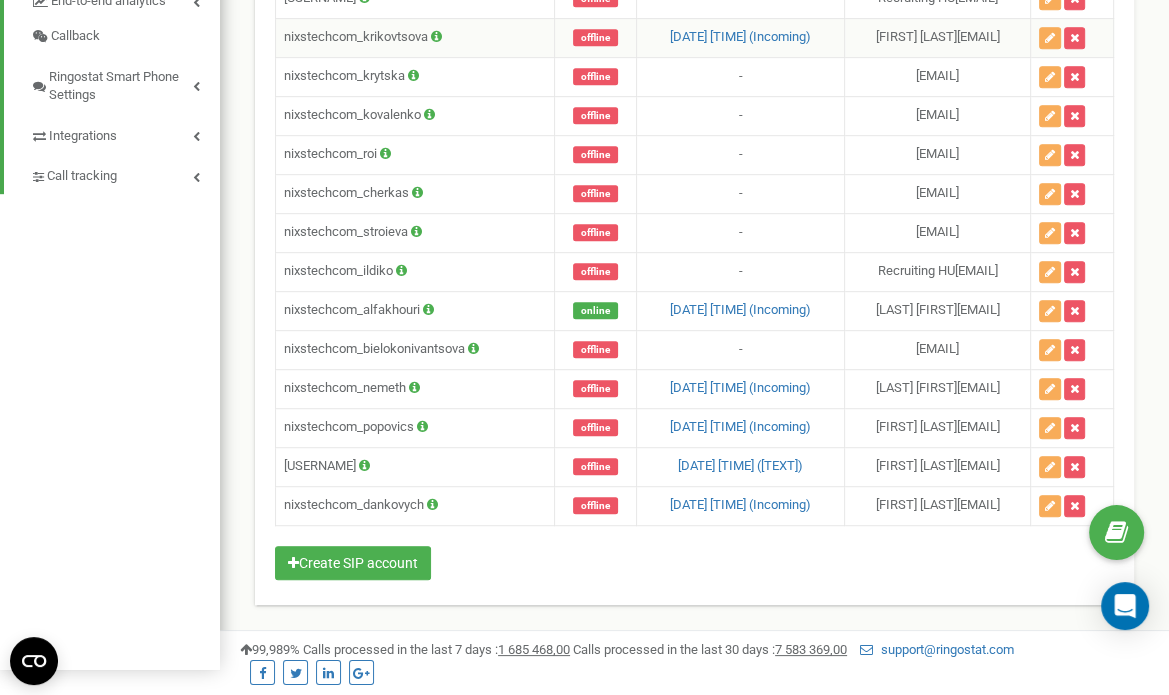 click on "Olena Krikovtsova  olena.krikovtsova@nixs.com" at bounding box center [938, 37] 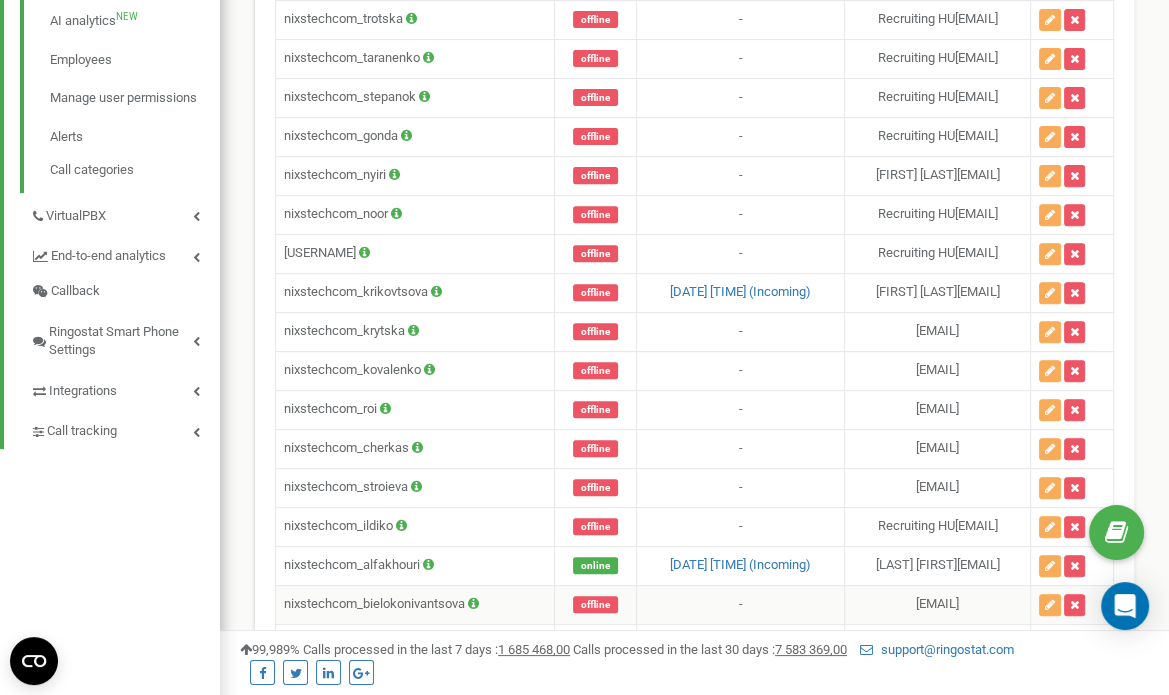 scroll, scrollTop: 0, scrollLeft: 0, axis: both 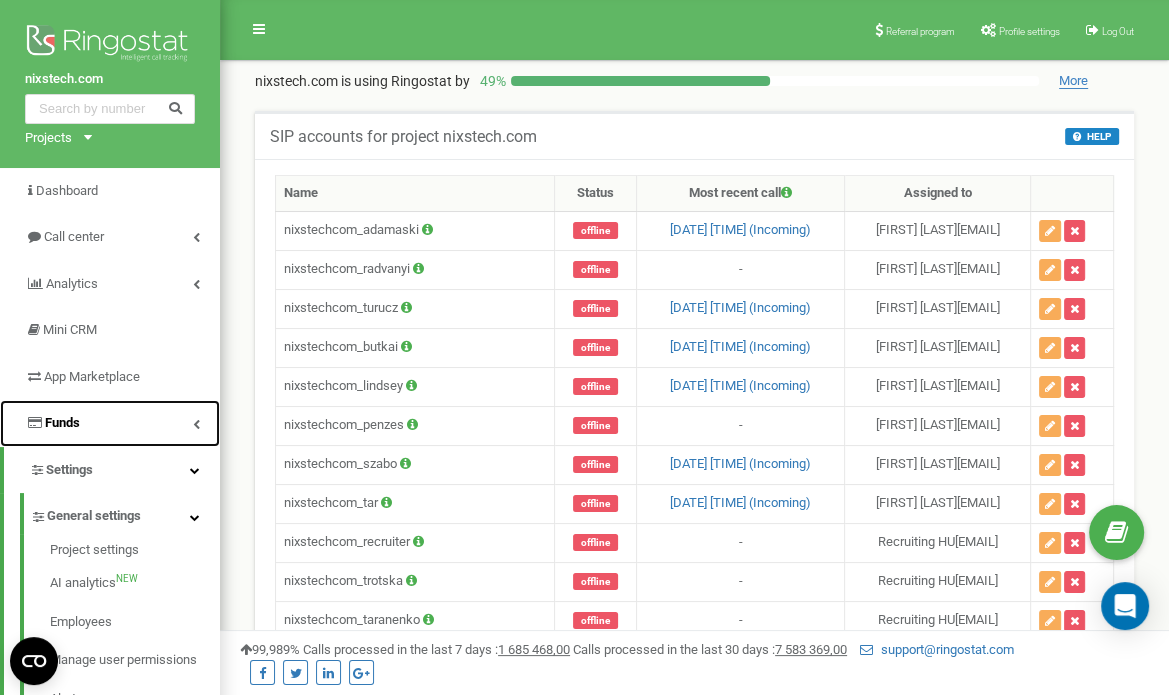 click on "Funds" at bounding box center [110, 423] 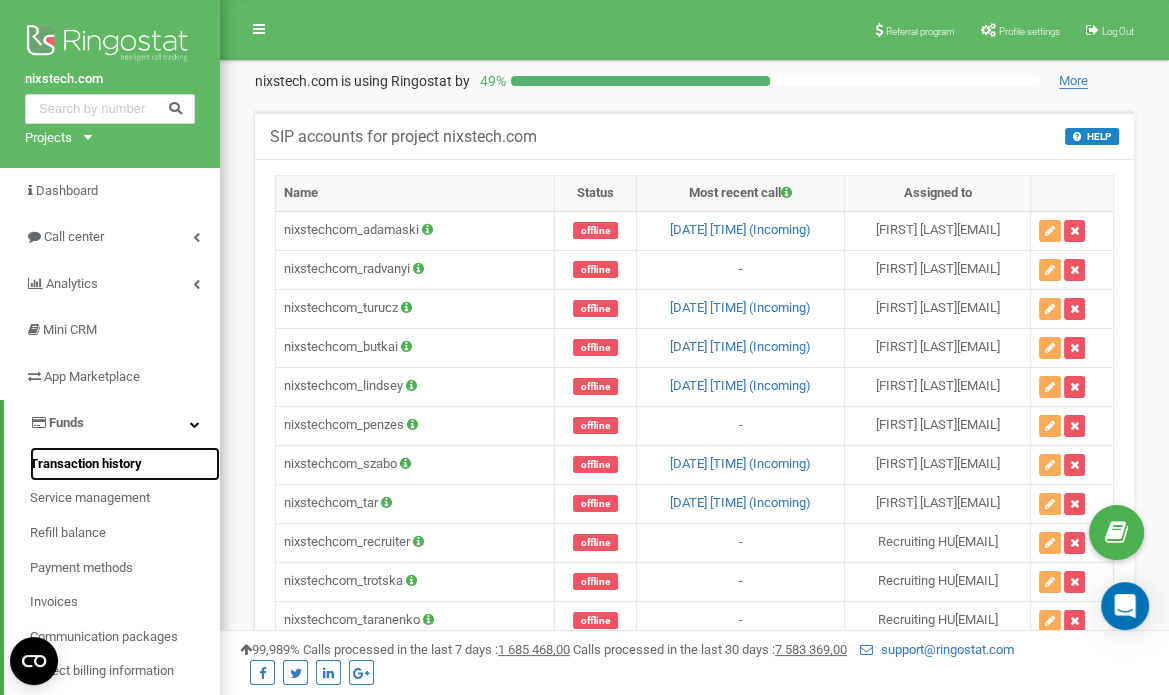 click on "Transaction history" at bounding box center [86, 464] 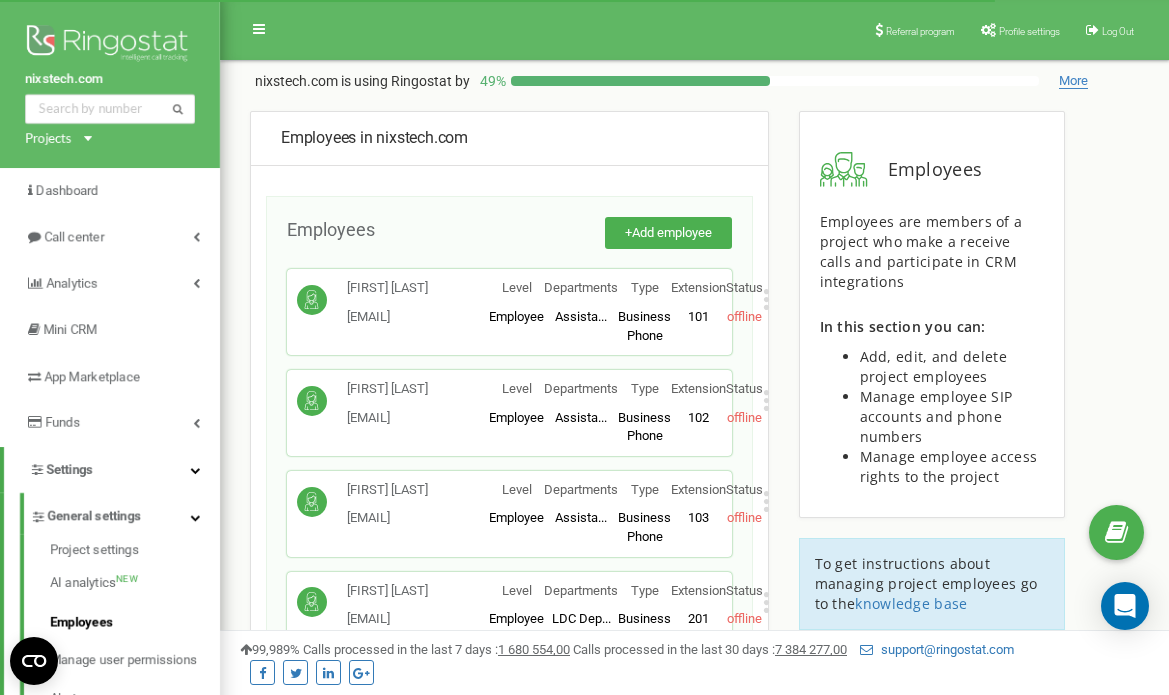 scroll, scrollTop: 0, scrollLeft: 0, axis: both 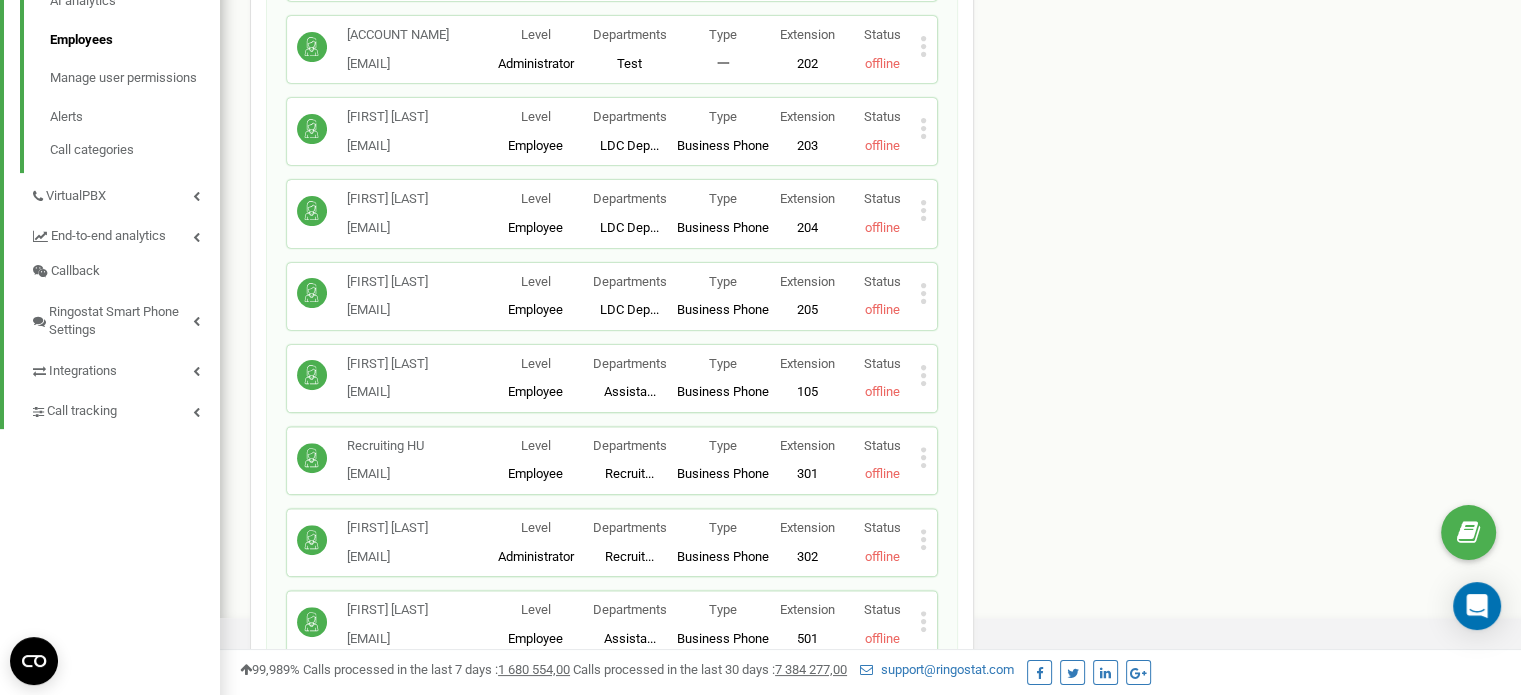 click 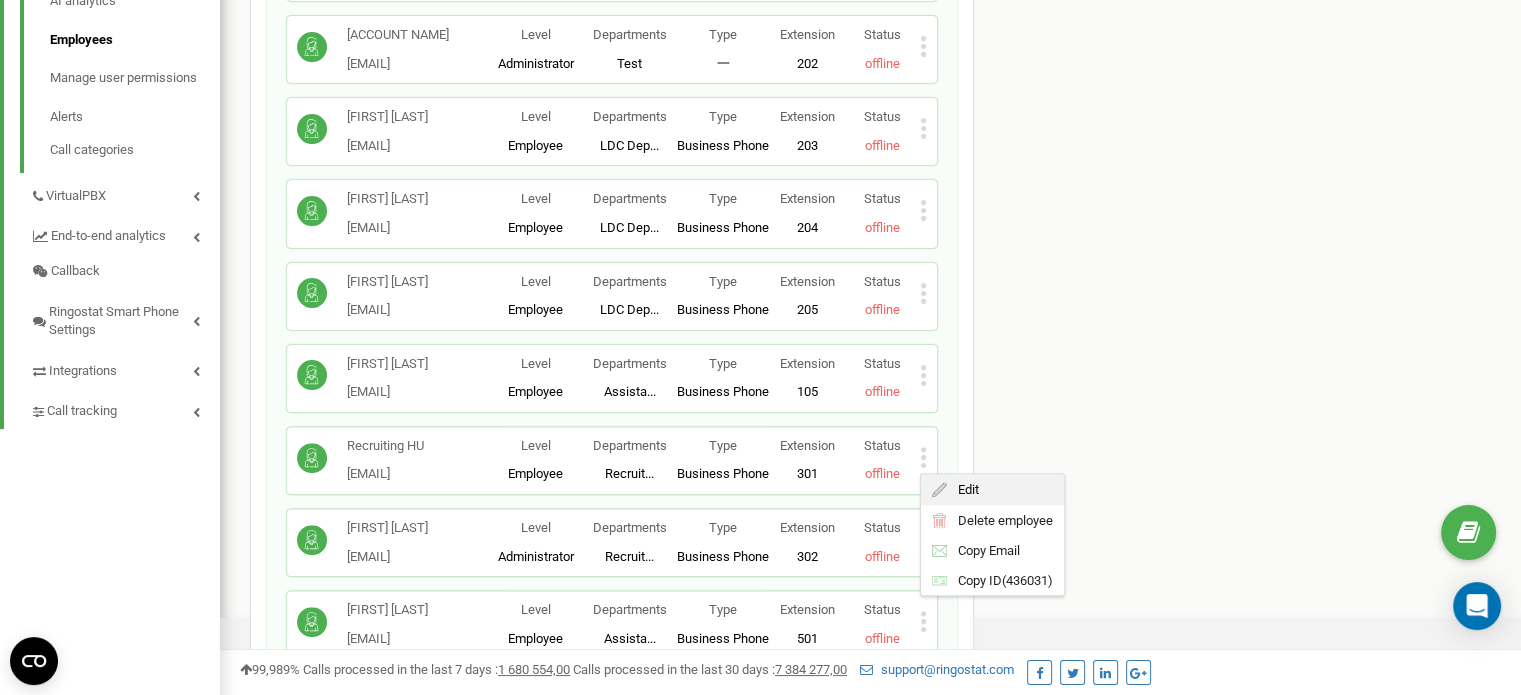 click on "Edit" at bounding box center (962, 489) 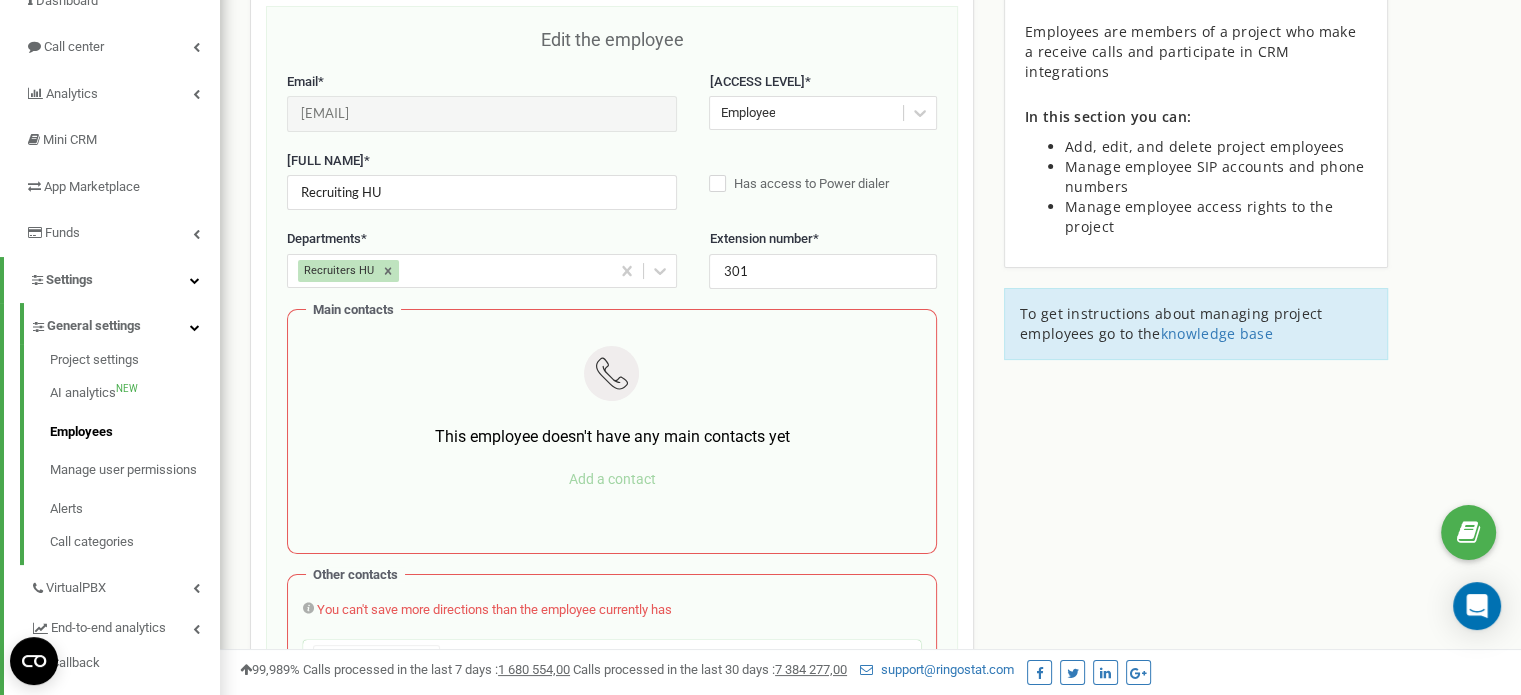 scroll, scrollTop: 191, scrollLeft: 0, axis: vertical 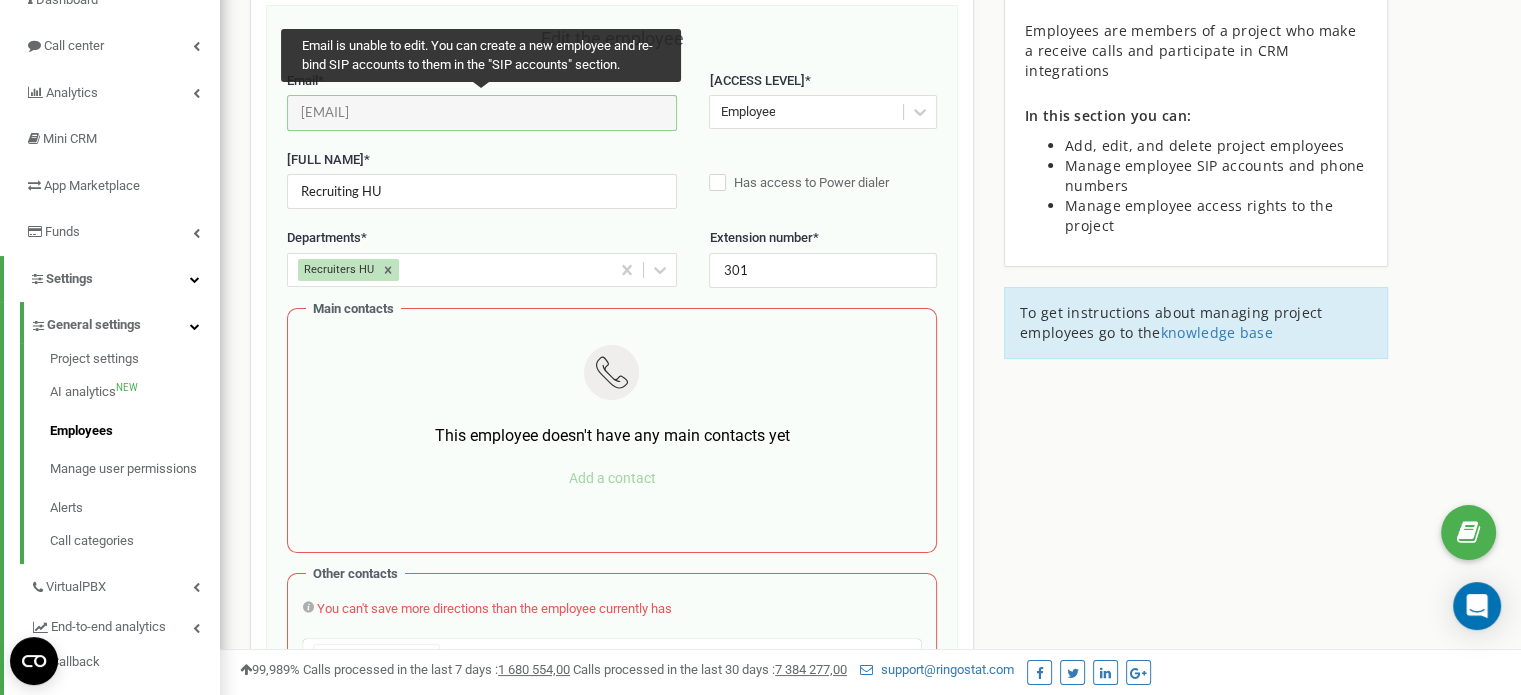 drag, startPoint x: 297, startPoint y: 111, endPoint x: 436, endPoint y: 113, distance: 139.01439 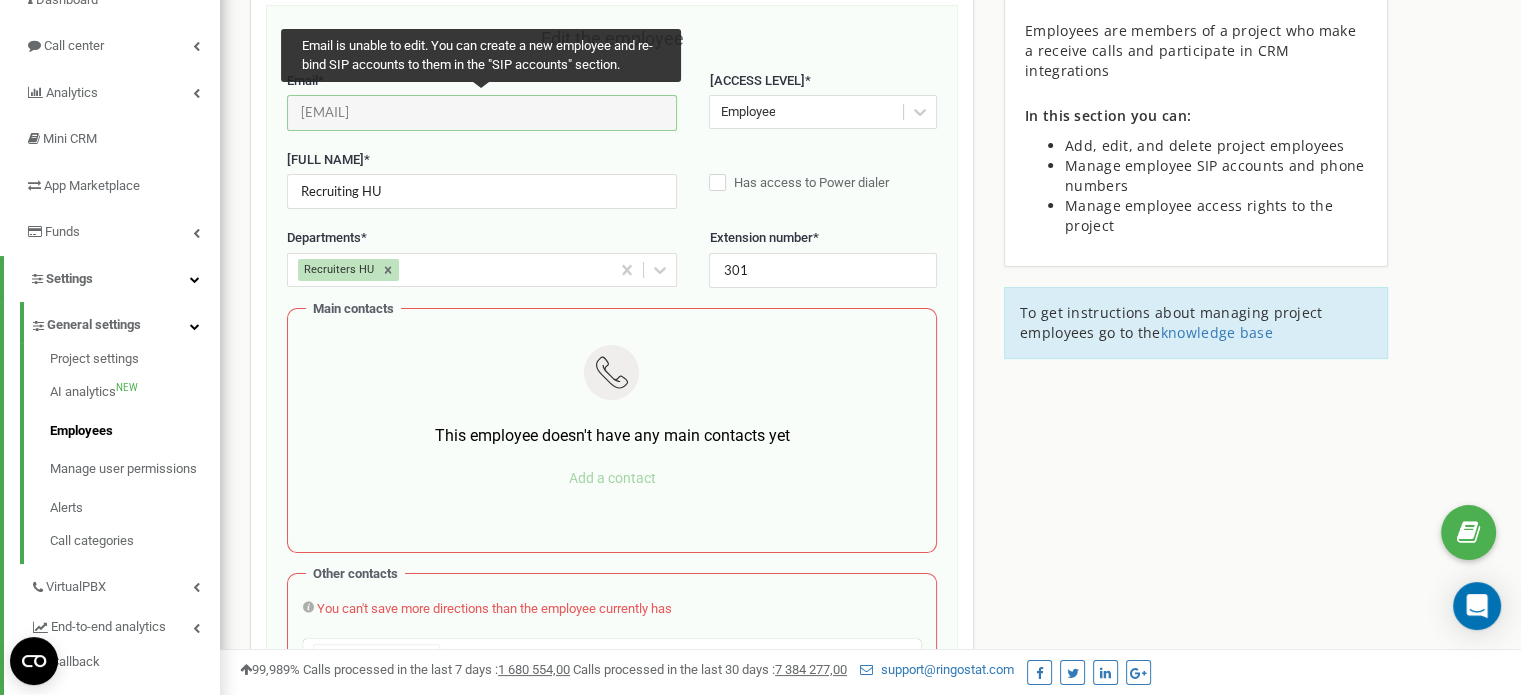 click on "recruiting.hu@nixs.com" at bounding box center (482, 112) 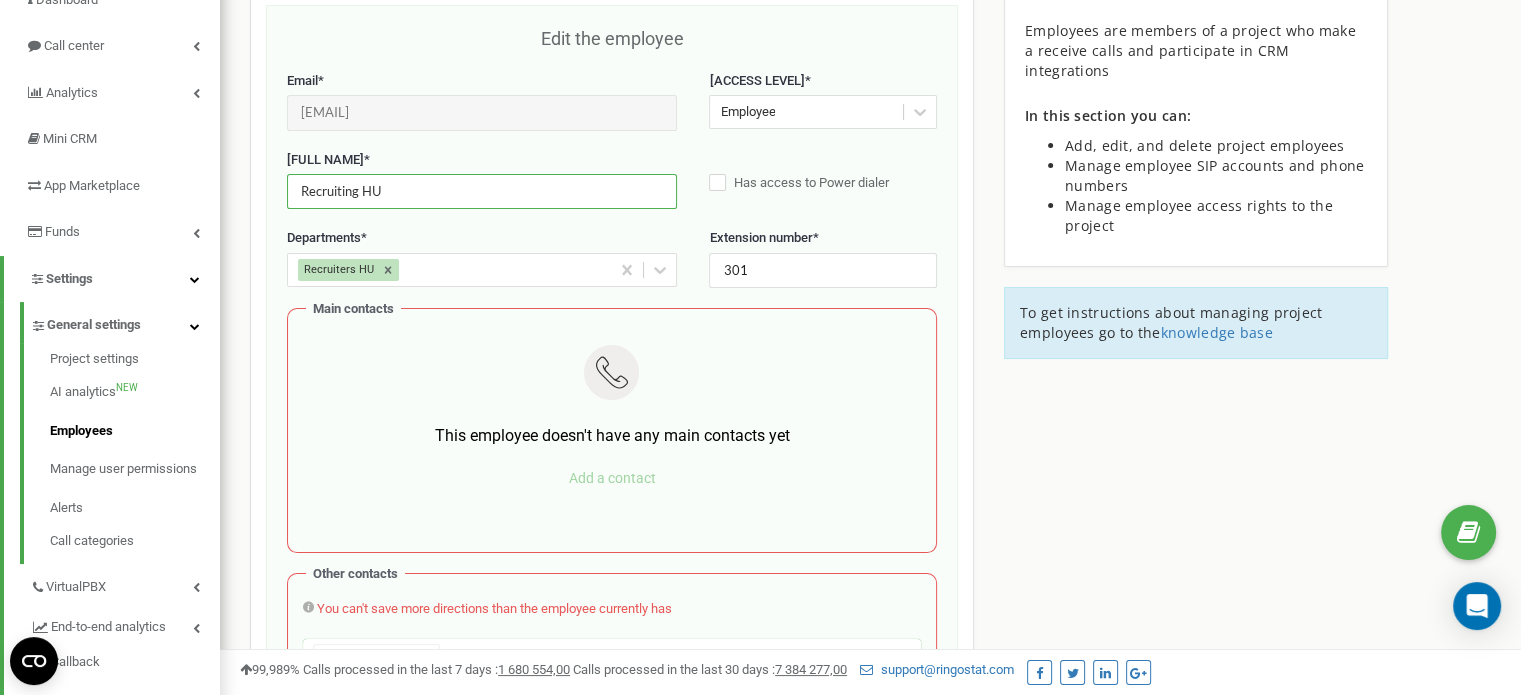 drag, startPoint x: 432, startPoint y: 189, endPoint x: 300, endPoint y: 187, distance: 132.01515 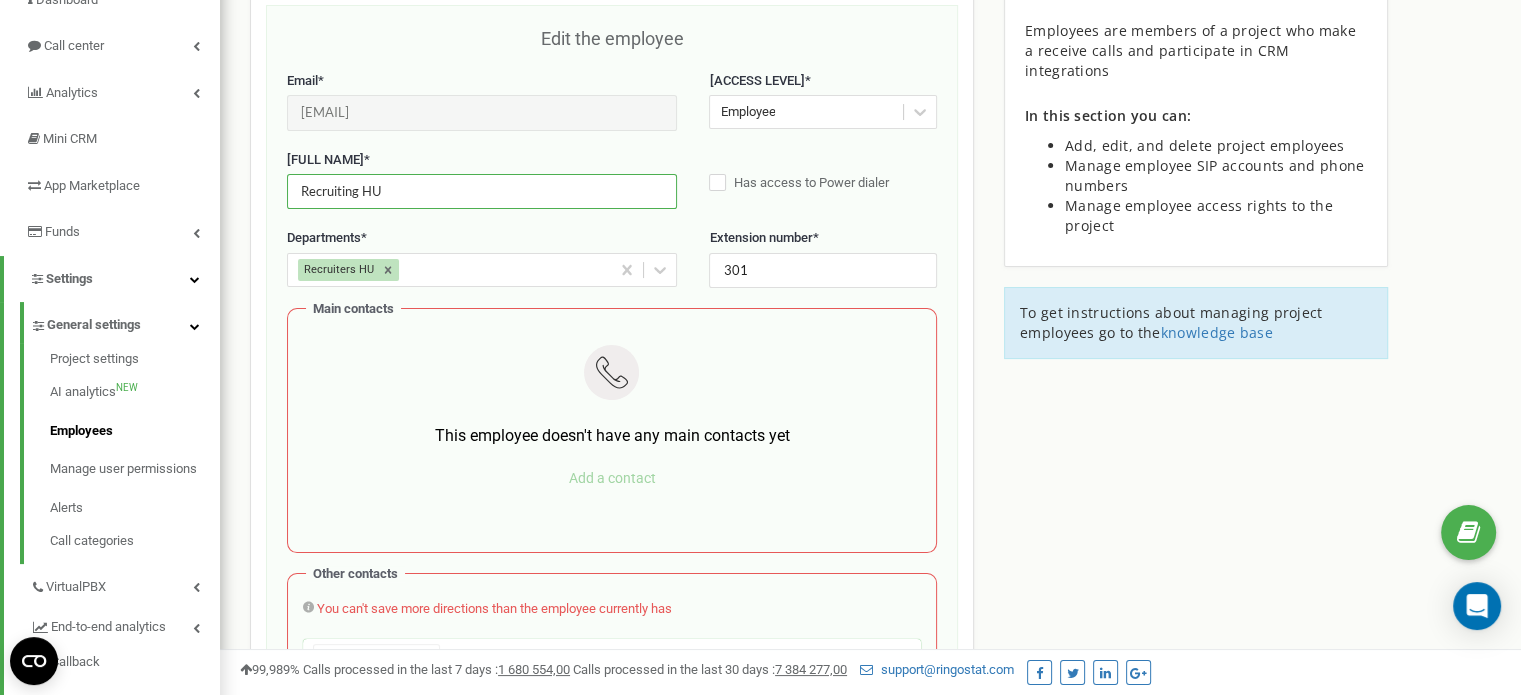 click on "Recruiting HU" at bounding box center (482, 191) 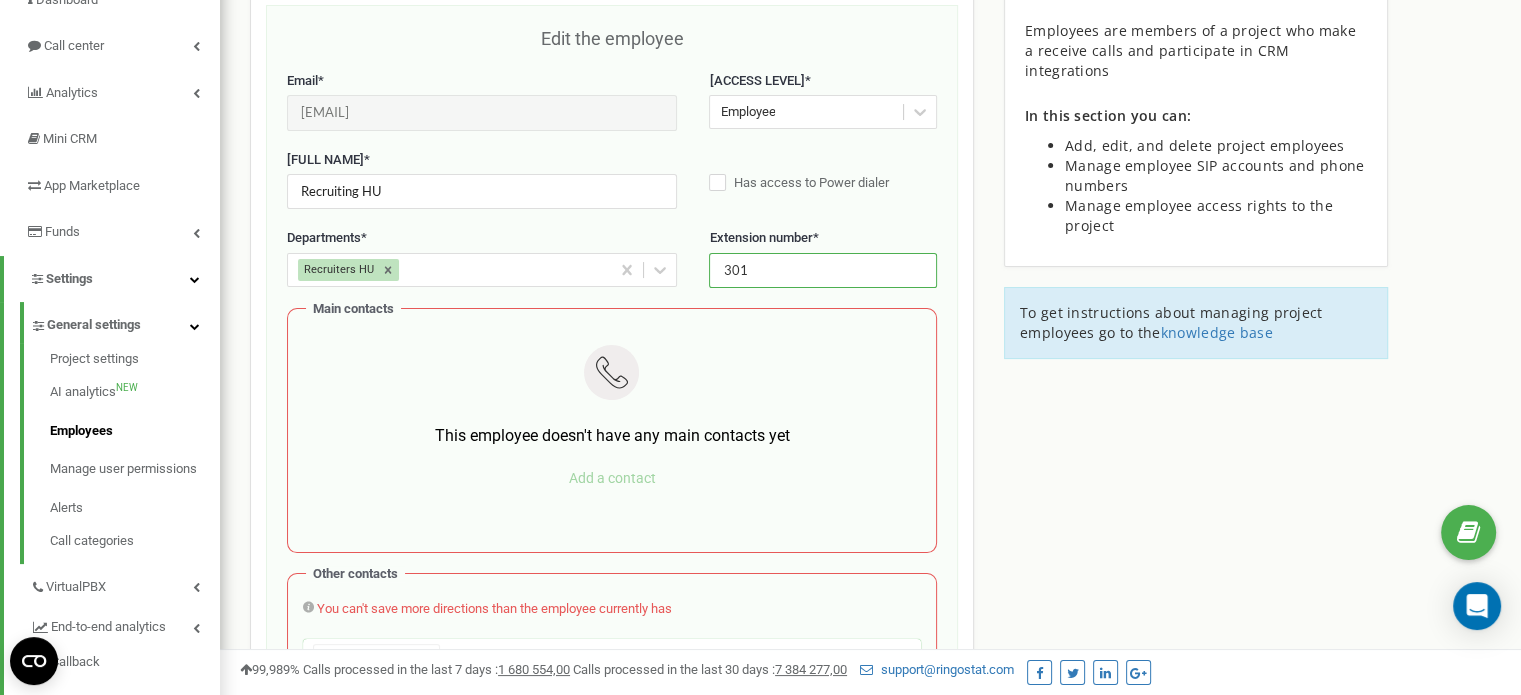 click on "301" at bounding box center (822, 270) 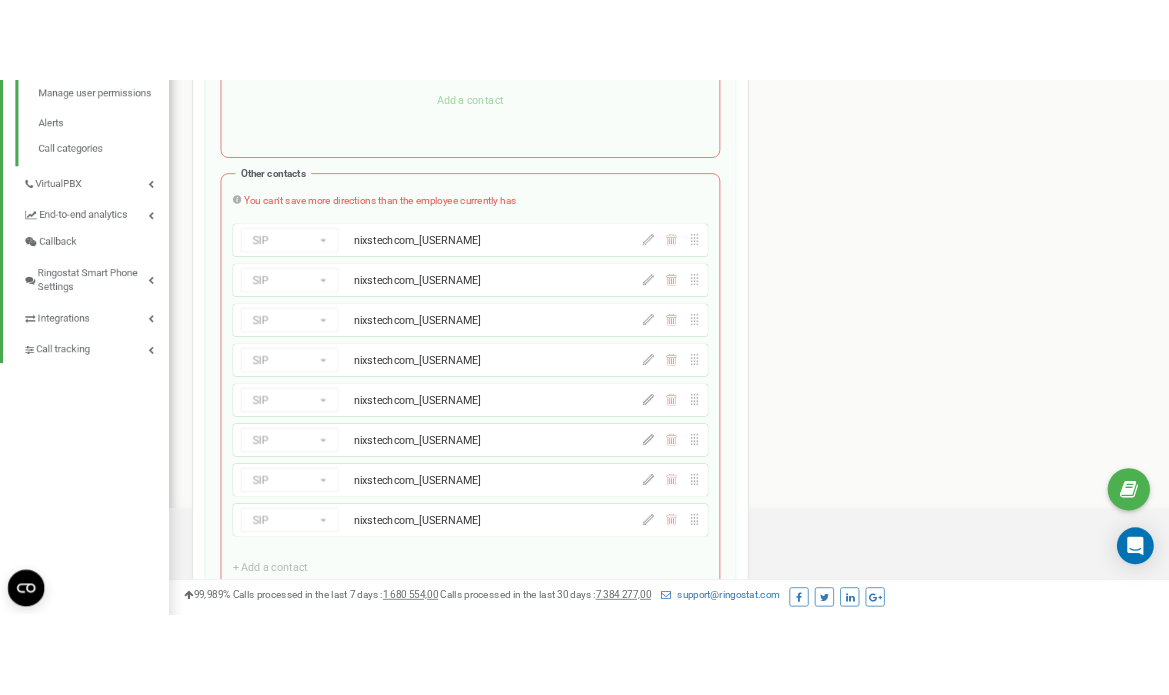 scroll, scrollTop: 660, scrollLeft: 0, axis: vertical 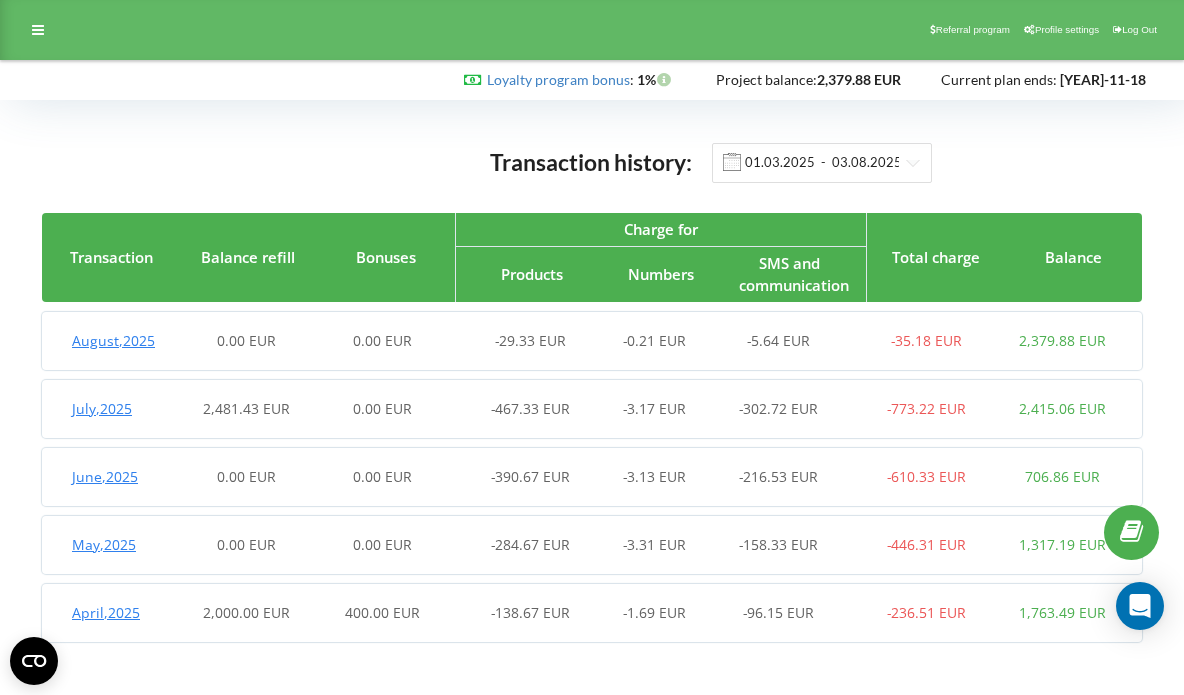 click on "[MONTH] ,  2025" at bounding box center [113, 340] 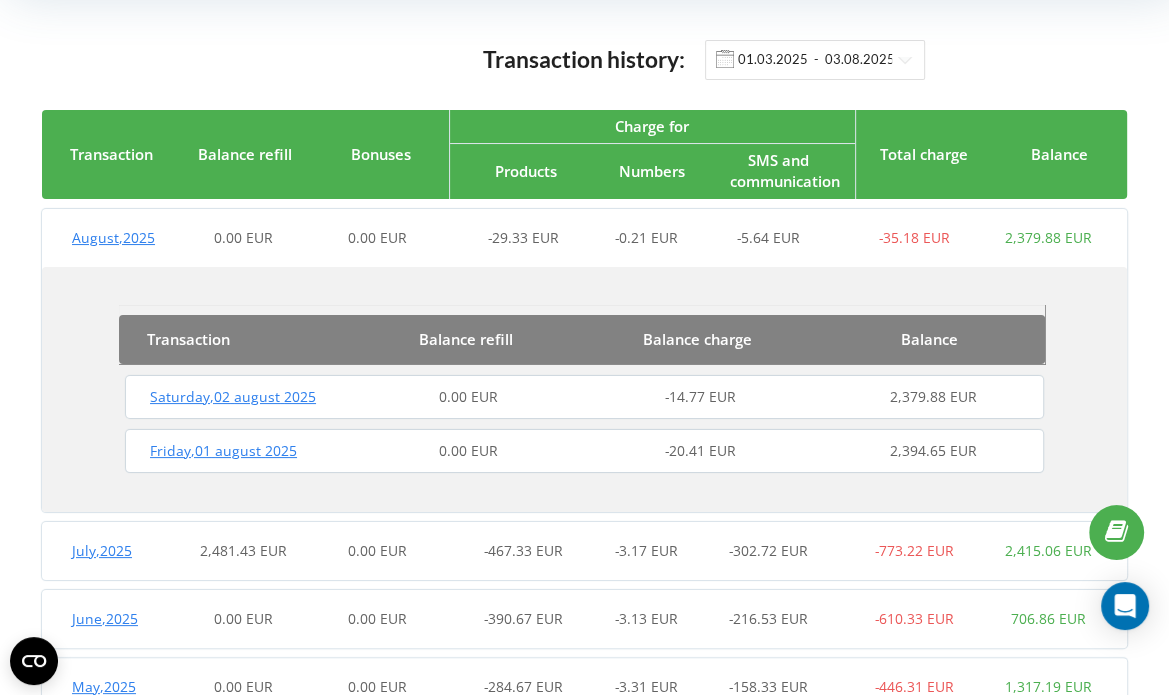 scroll, scrollTop: 104, scrollLeft: 0, axis: vertical 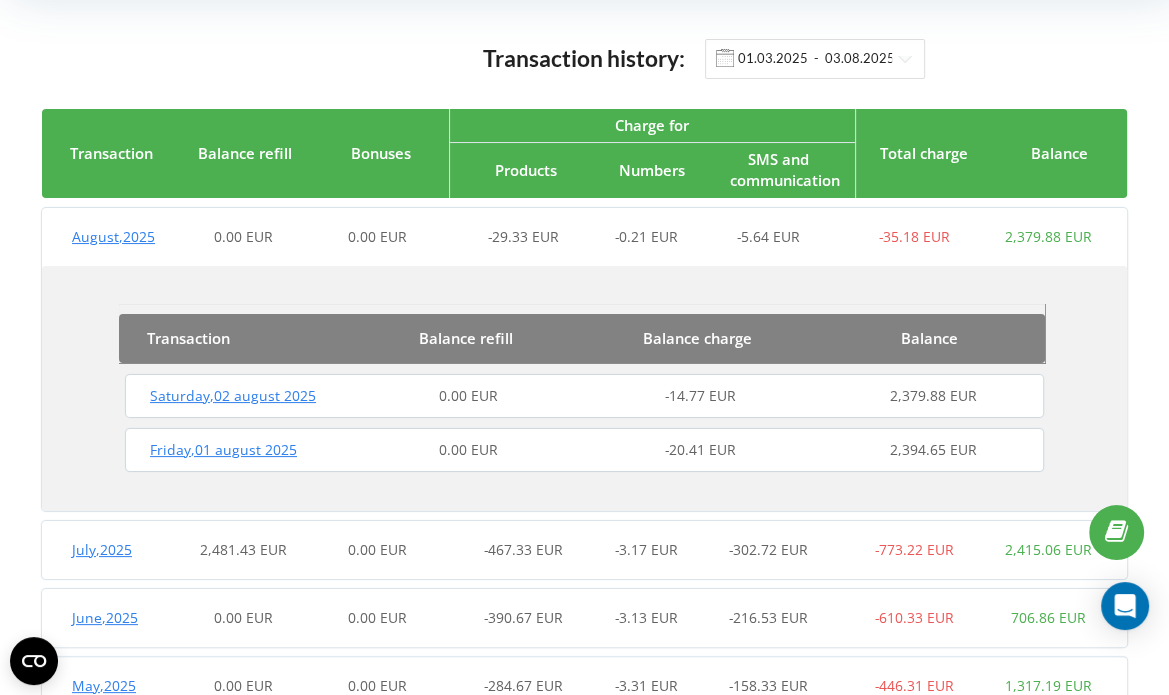click on "Saturday , 02 August 2025" at bounding box center [233, 395] 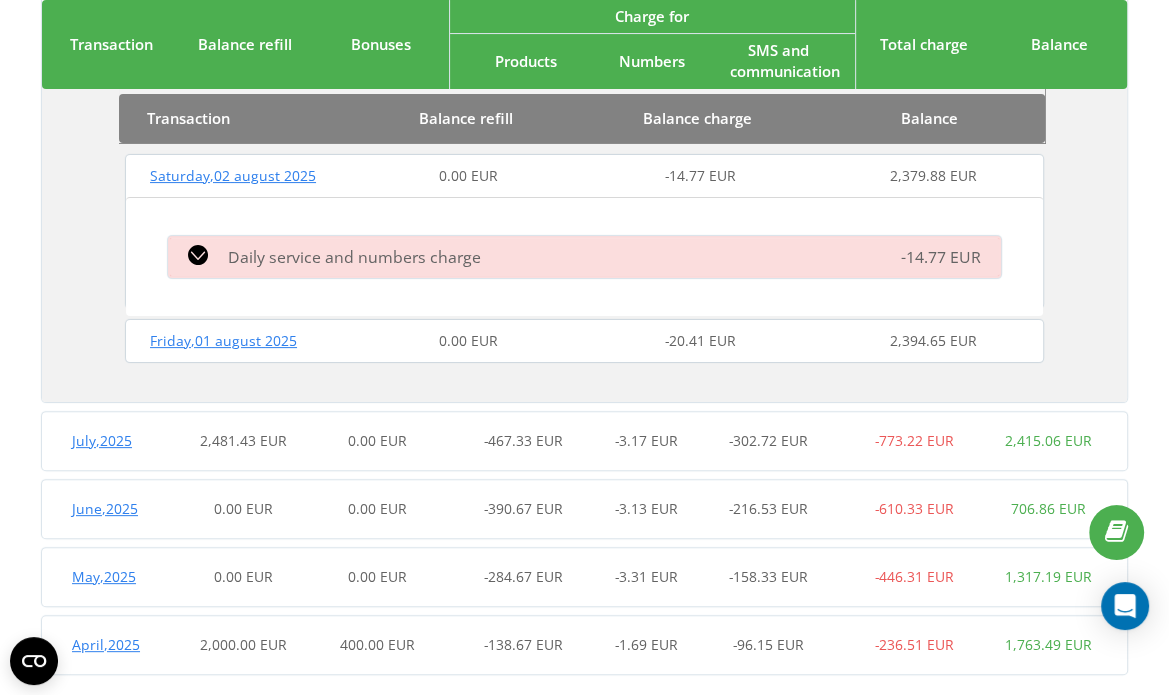scroll, scrollTop: 354, scrollLeft: 0, axis: vertical 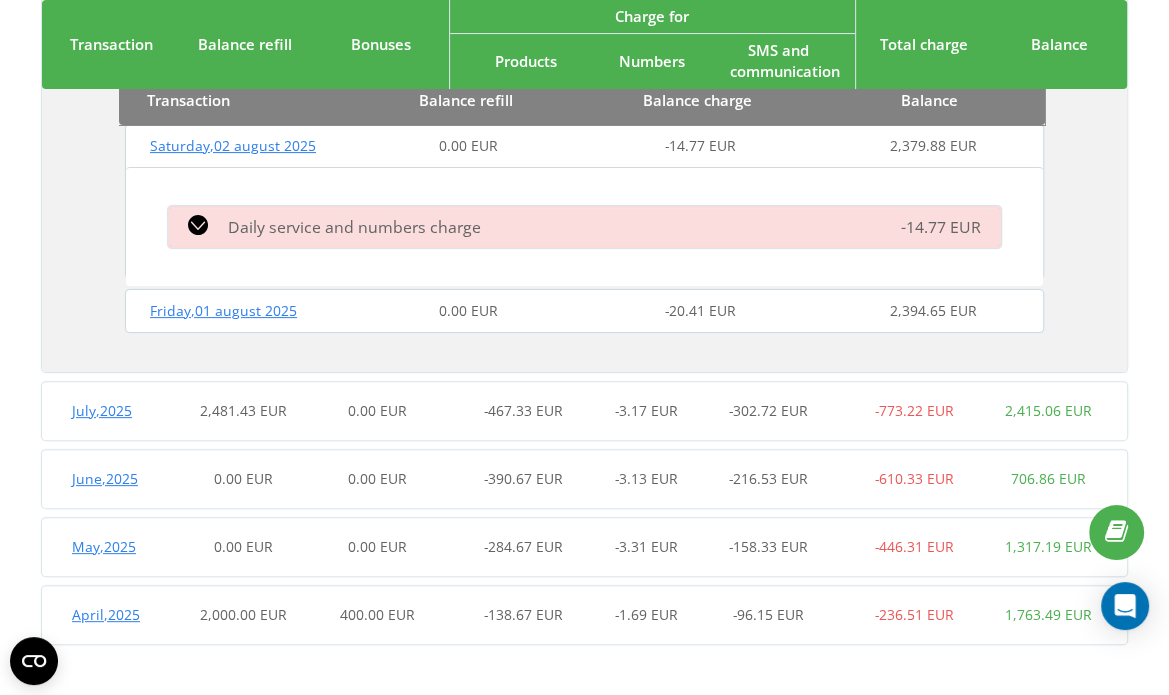 click on "July ,  2025" at bounding box center (102, 410) 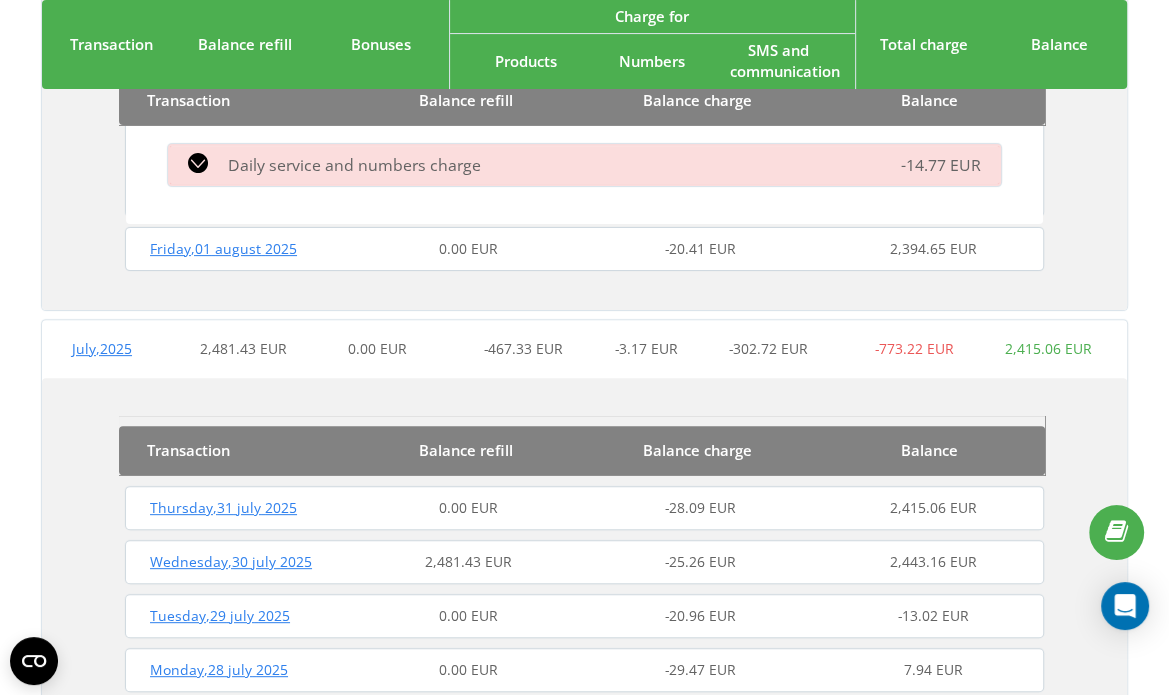scroll, scrollTop: 458, scrollLeft: 0, axis: vertical 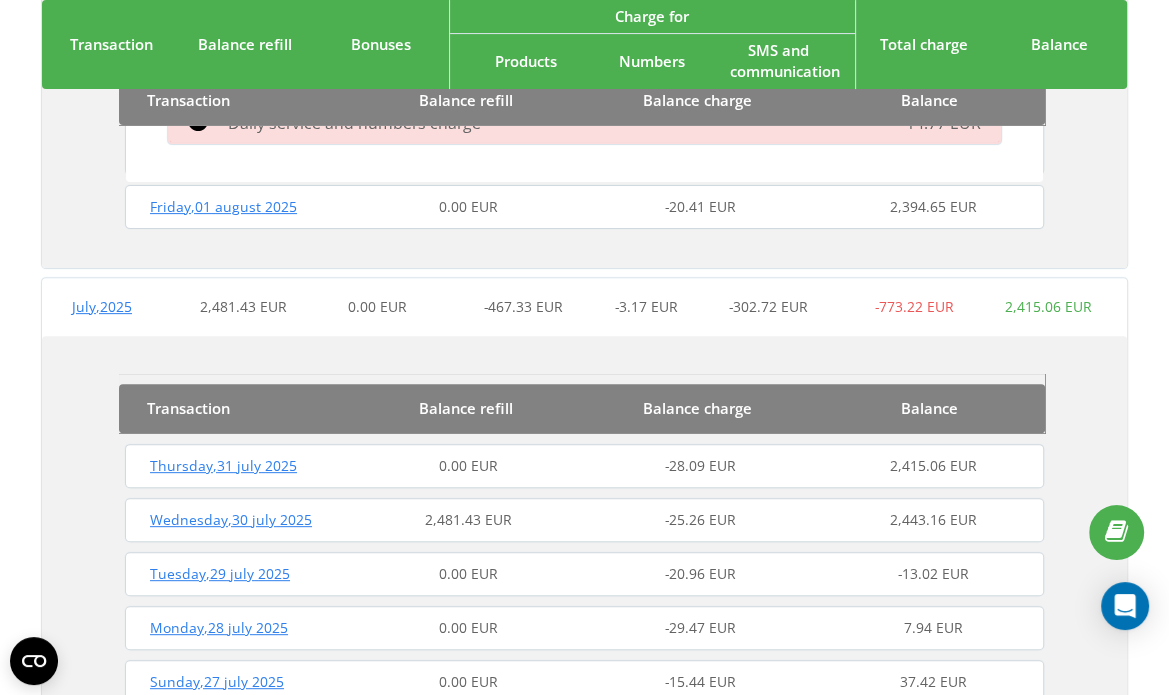 click on "July ,  2025" at bounding box center [102, 306] 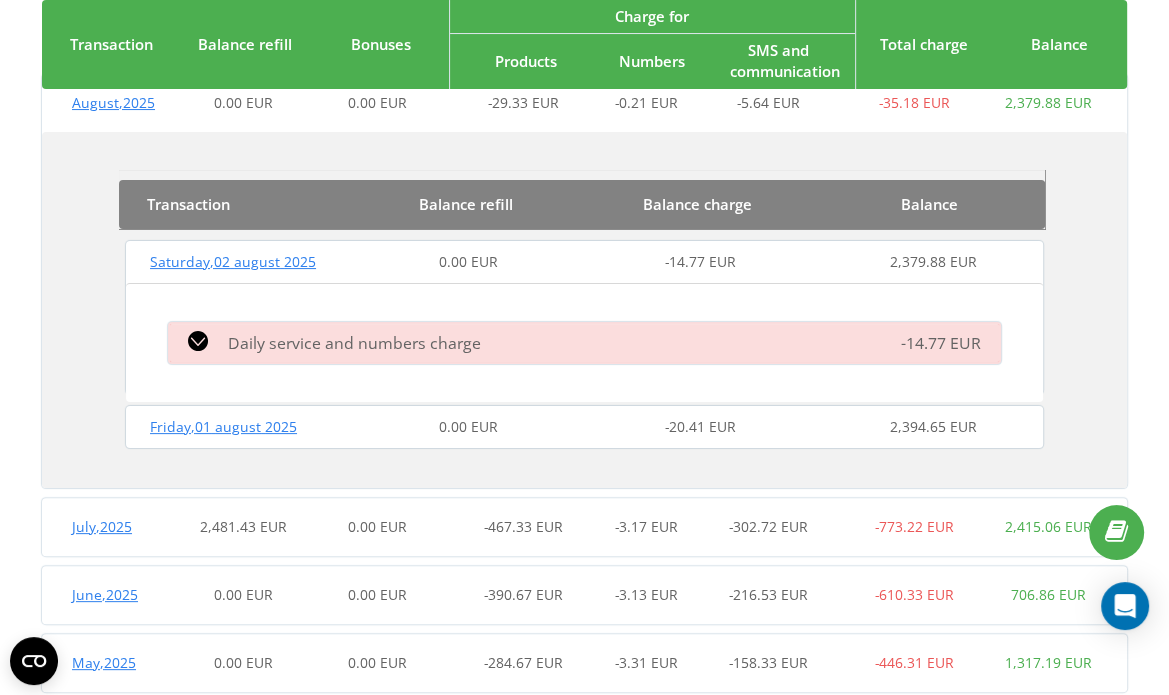scroll, scrollTop: 354, scrollLeft: 0, axis: vertical 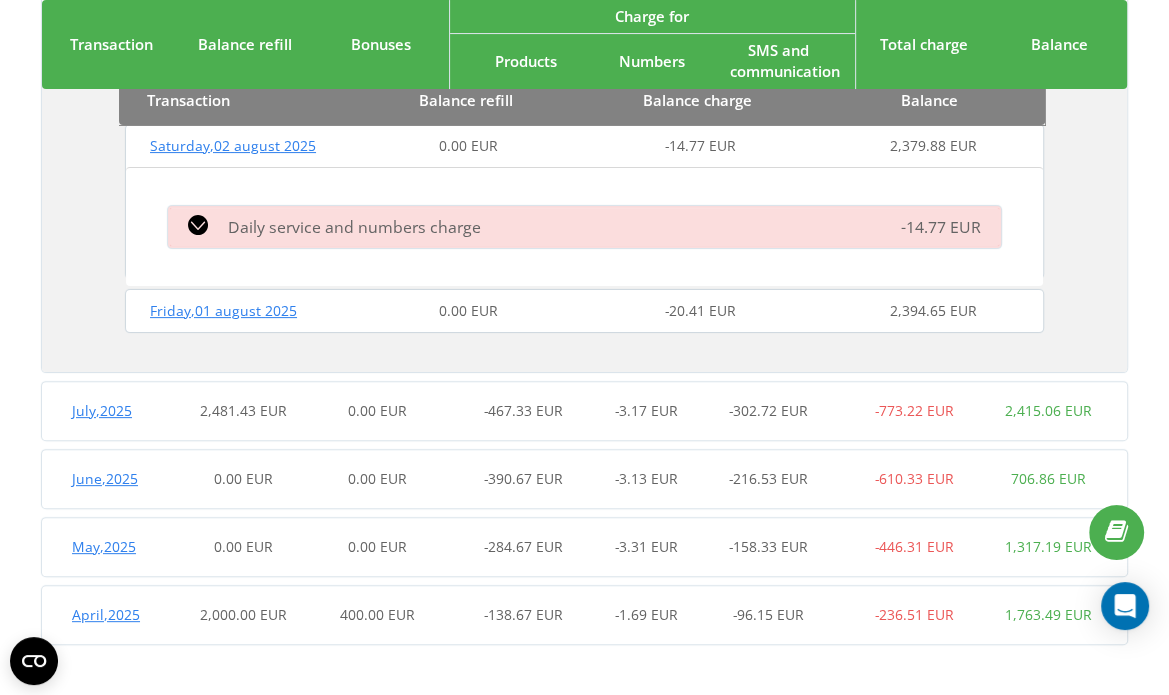 click on "Saturday , 02 August 2025" at bounding box center [233, 145] 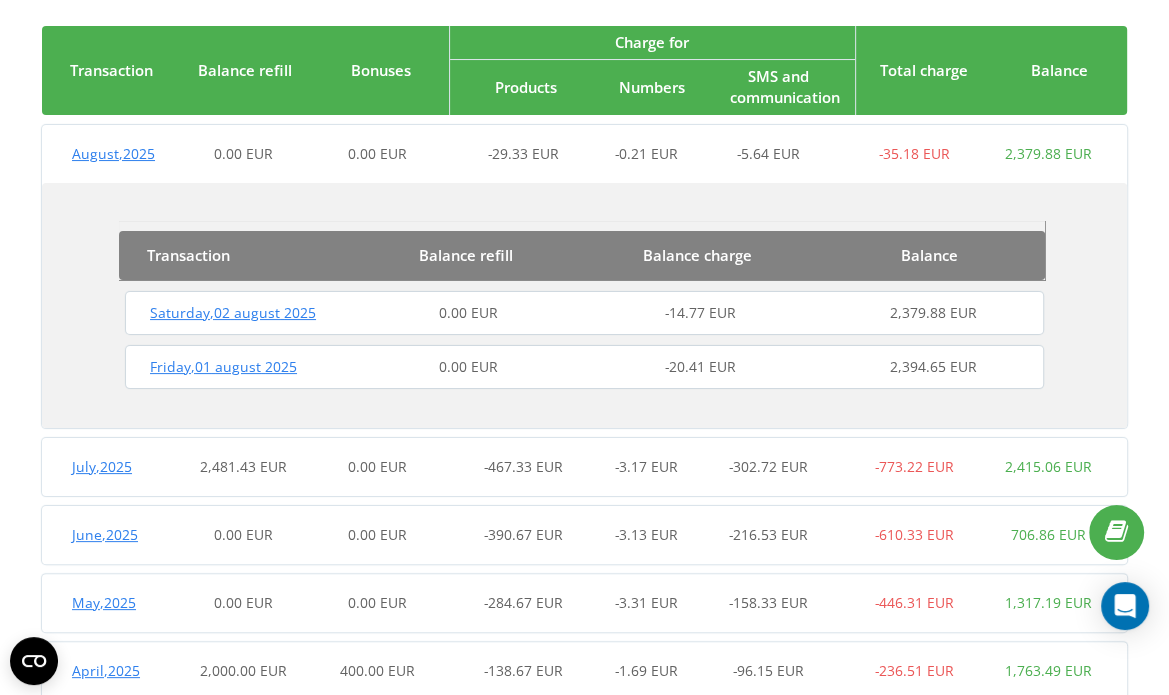 scroll, scrollTop: 190, scrollLeft: 0, axis: vertical 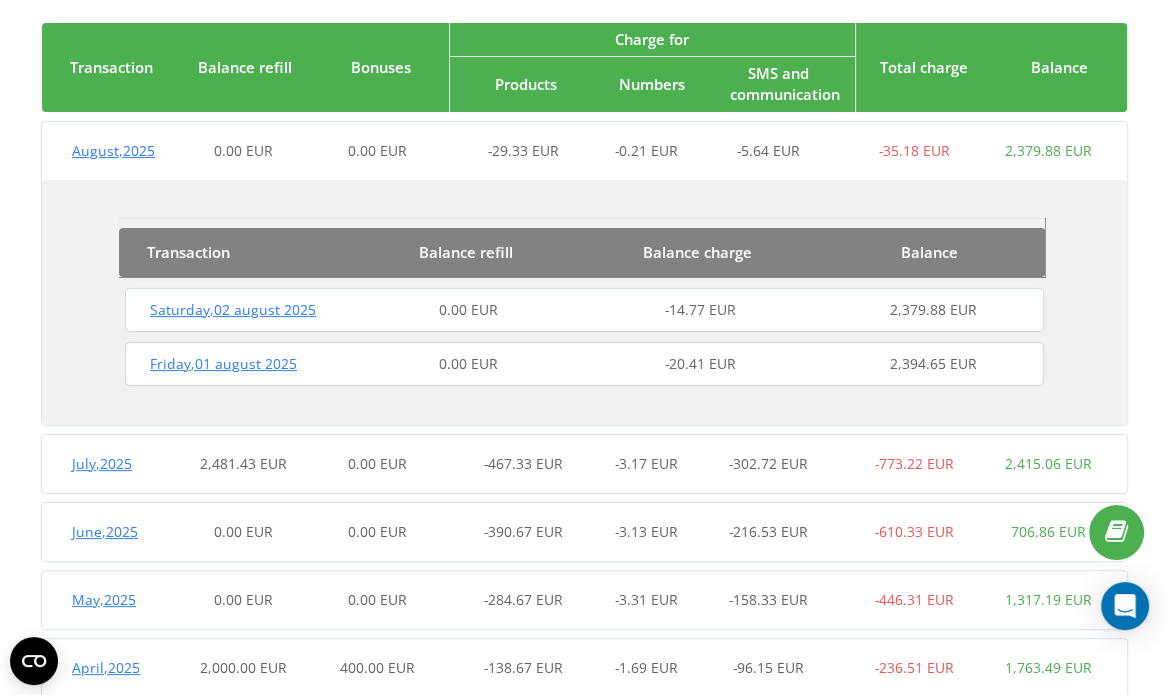 click on "July ,  2025" at bounding box center (102, 463) 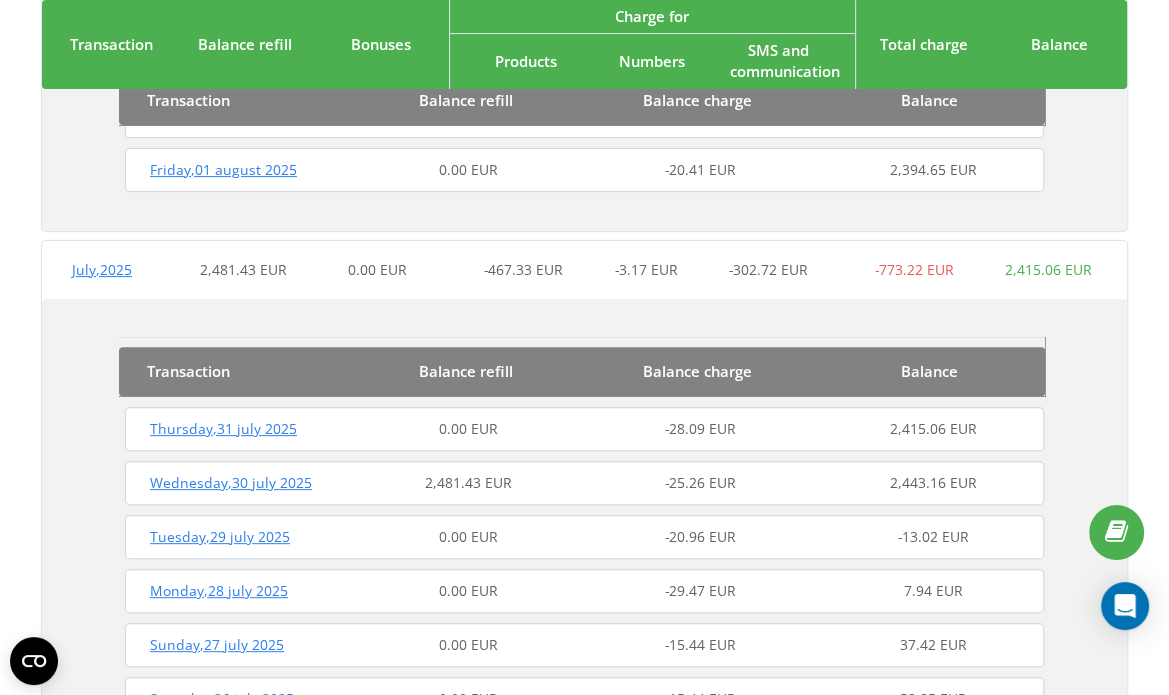 scroll, scrollTop: 388, scrollLeft: 0, axis: vertical 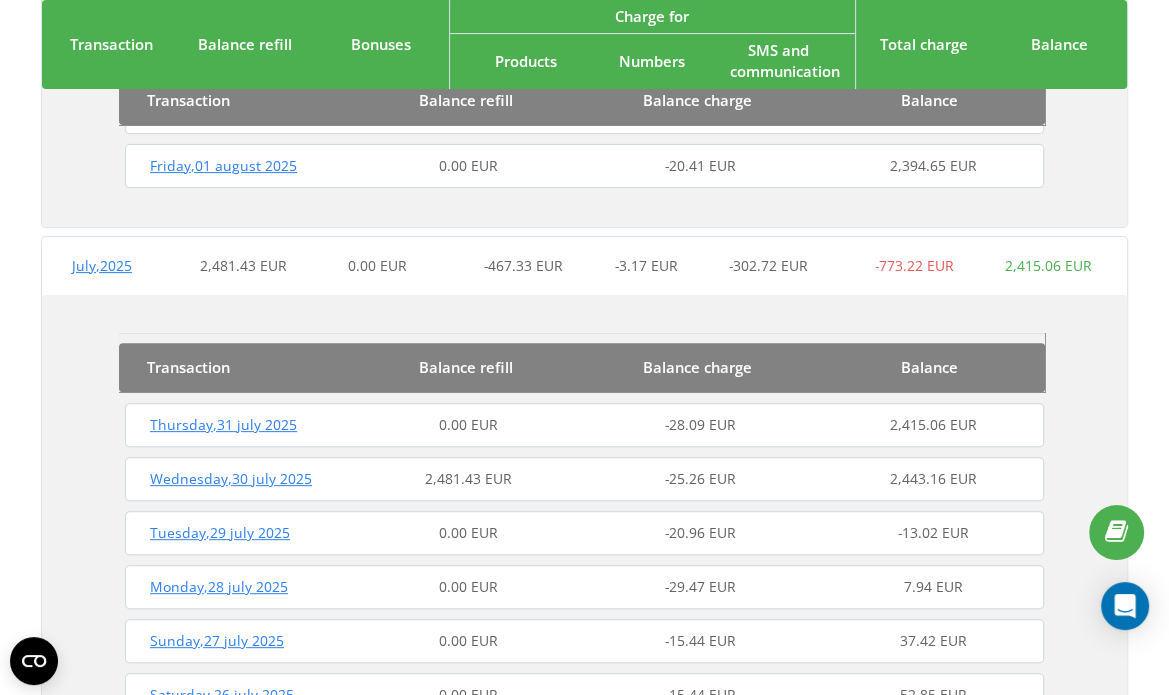click on "[DAY] ,  [DAY_NUMBER]   [MONTH]   [YEAR]" at bounding box center [223, 424] 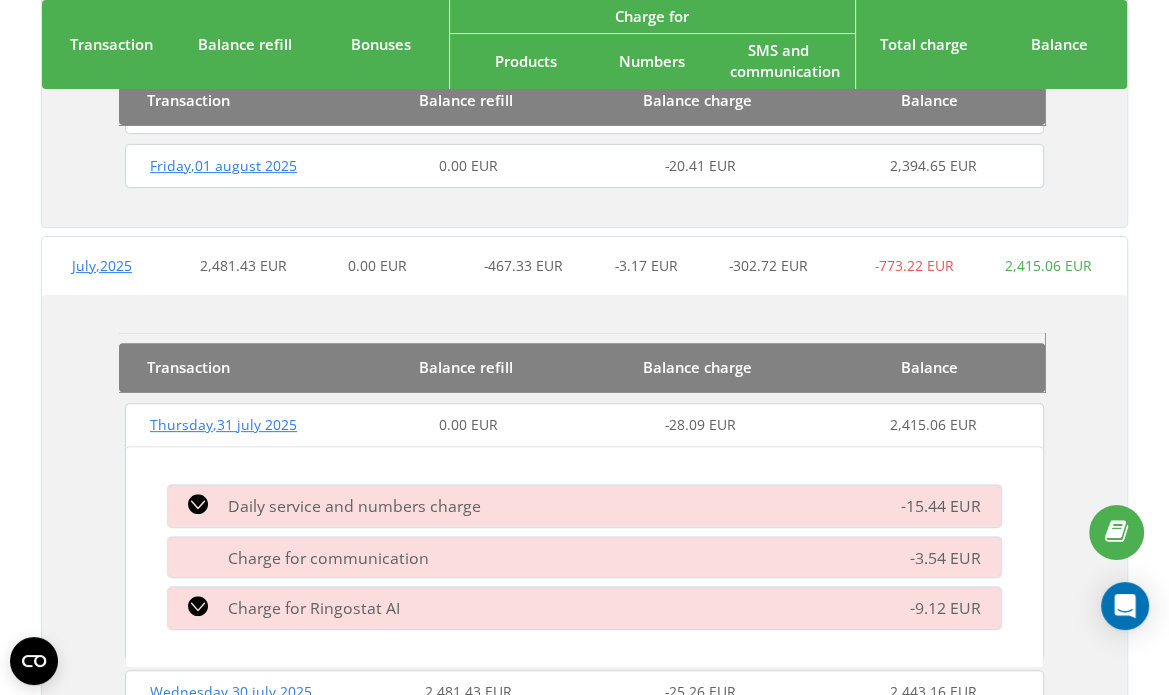 click 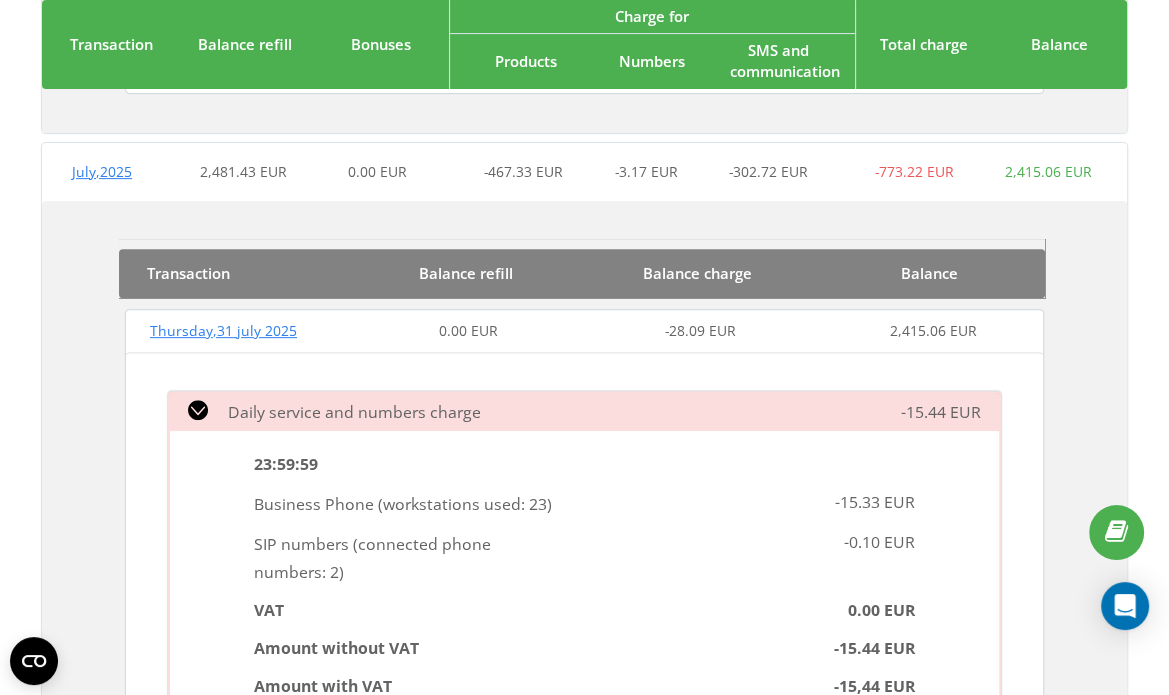 scroll, scrollTop: 483, scrollLeft: 0, axis: vertical 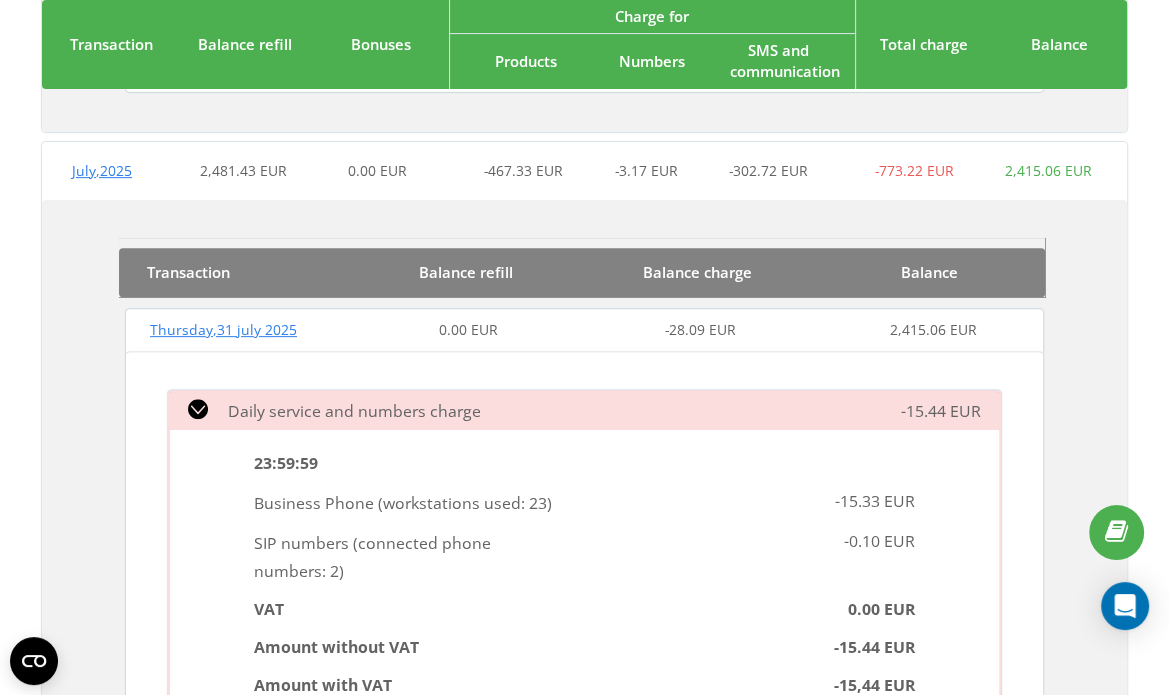 click 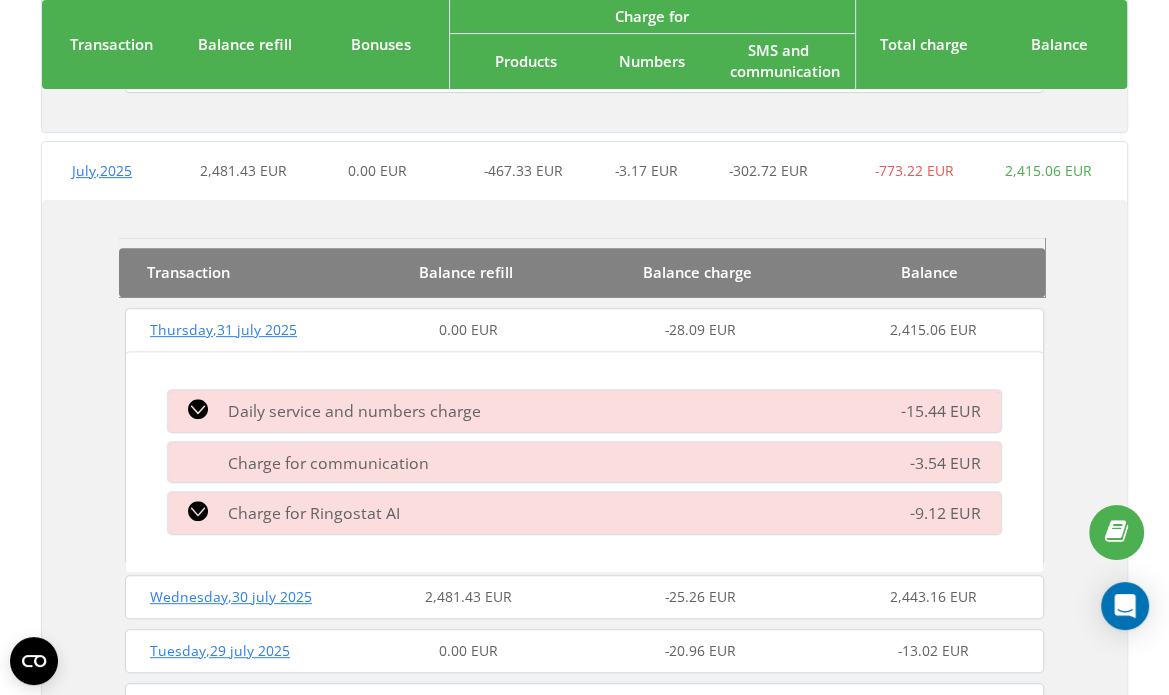 click on "[DAY] ,  [DAY_NUMBER]   [MONTH]   [YEAR]" at bounding box center (223, 329) 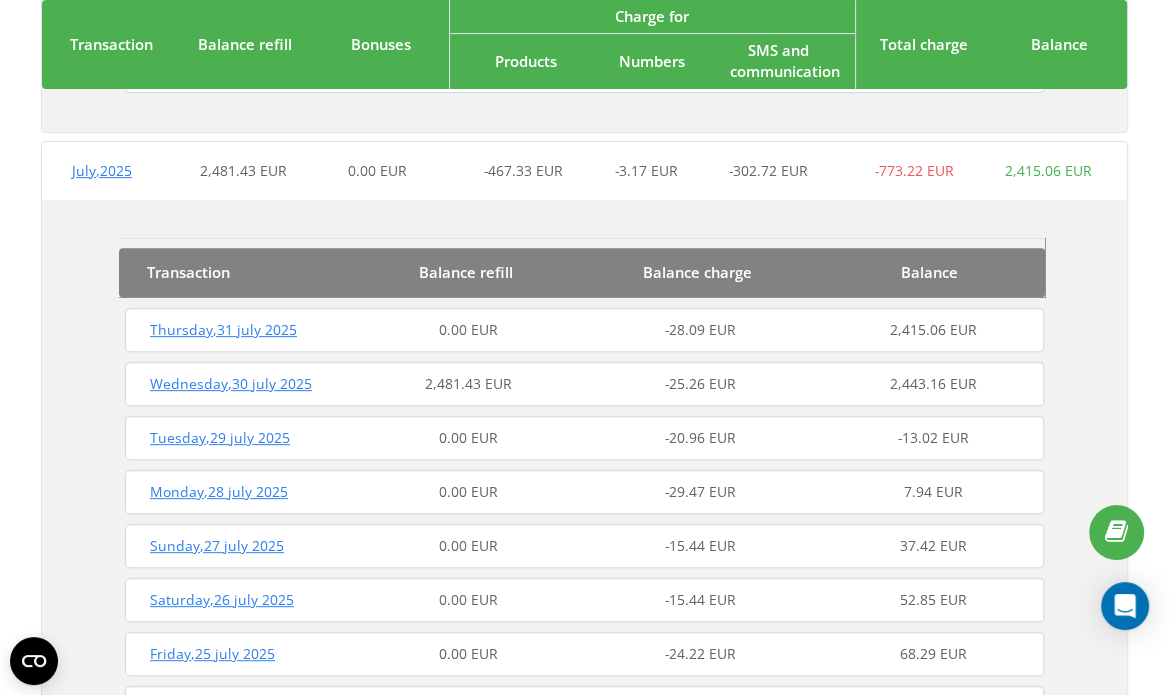 click on "[DAY] ,  [DAY_NUMBER]   [MONTH]   [YEAR]" at bounding box center (223, 329) 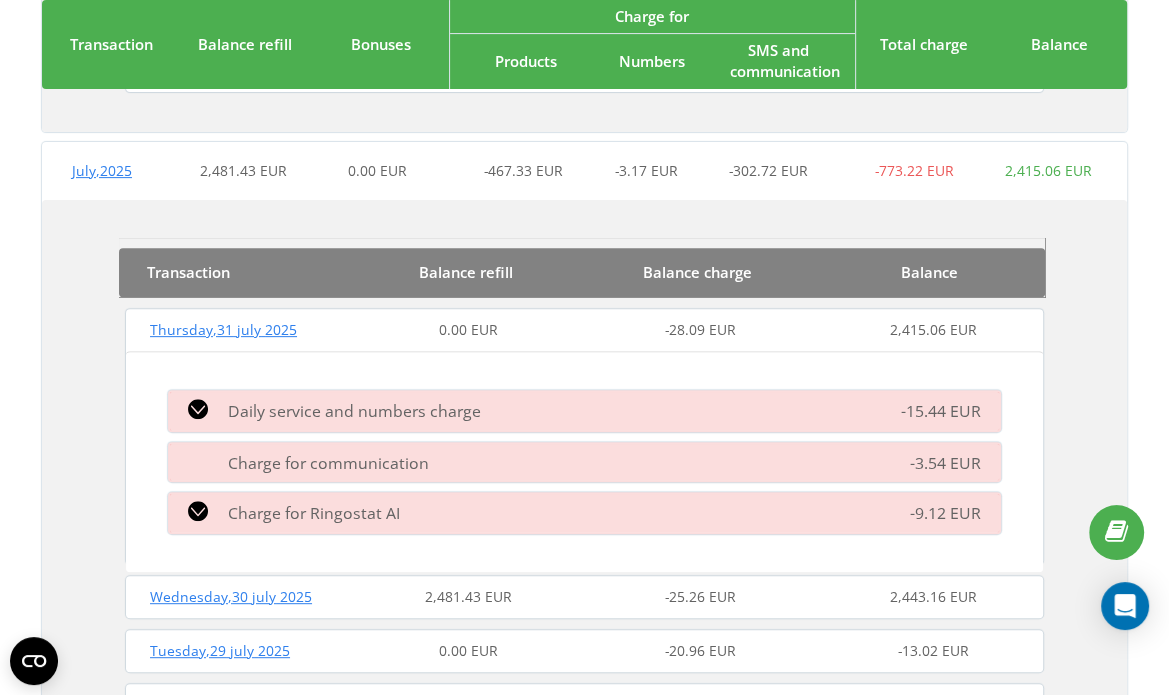 click on "[DAY] ,  [DAY_NUMBER]   [MONTH]   [YEAR]" at bounding box center [223, 329] 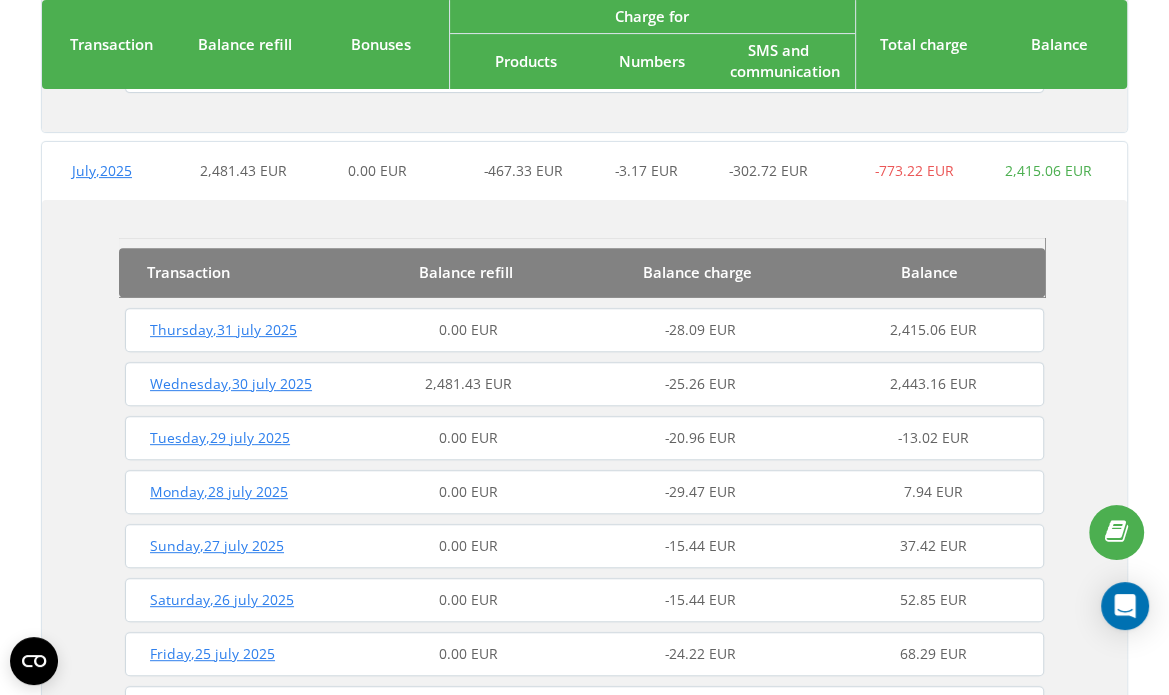 click on "[DAY] ,  [DAY_NUMBER]   [MONTH]   [YEAR]" at bounding box center [223, 329] 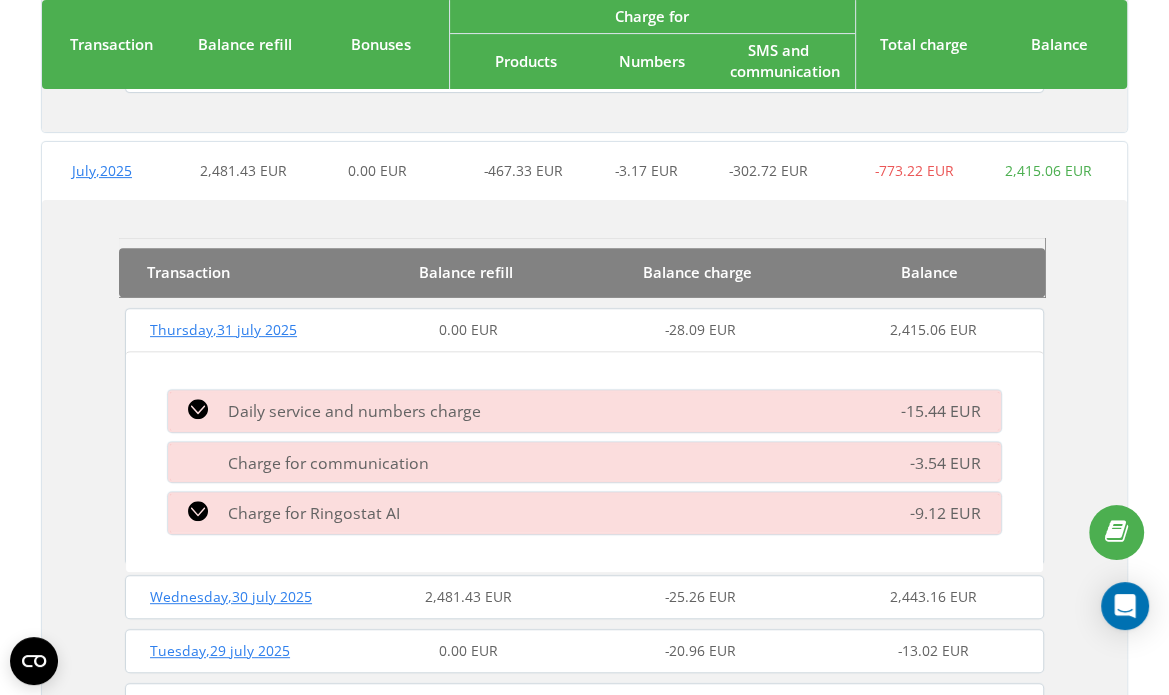 click on "[DAY] ,  [DAY_NUMBER]   [MONTH]   [YEAR]" at bounding box center [223, 329] 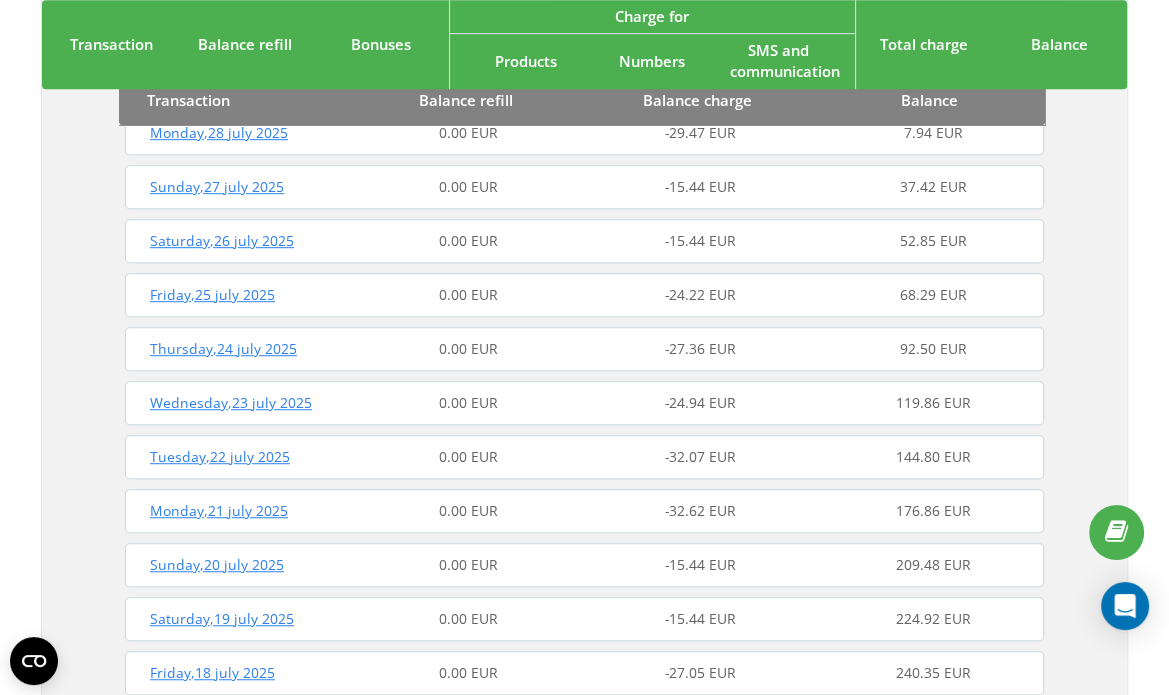 scroll, scrollTop: 844, scrollLeft: 0, axis: vertical 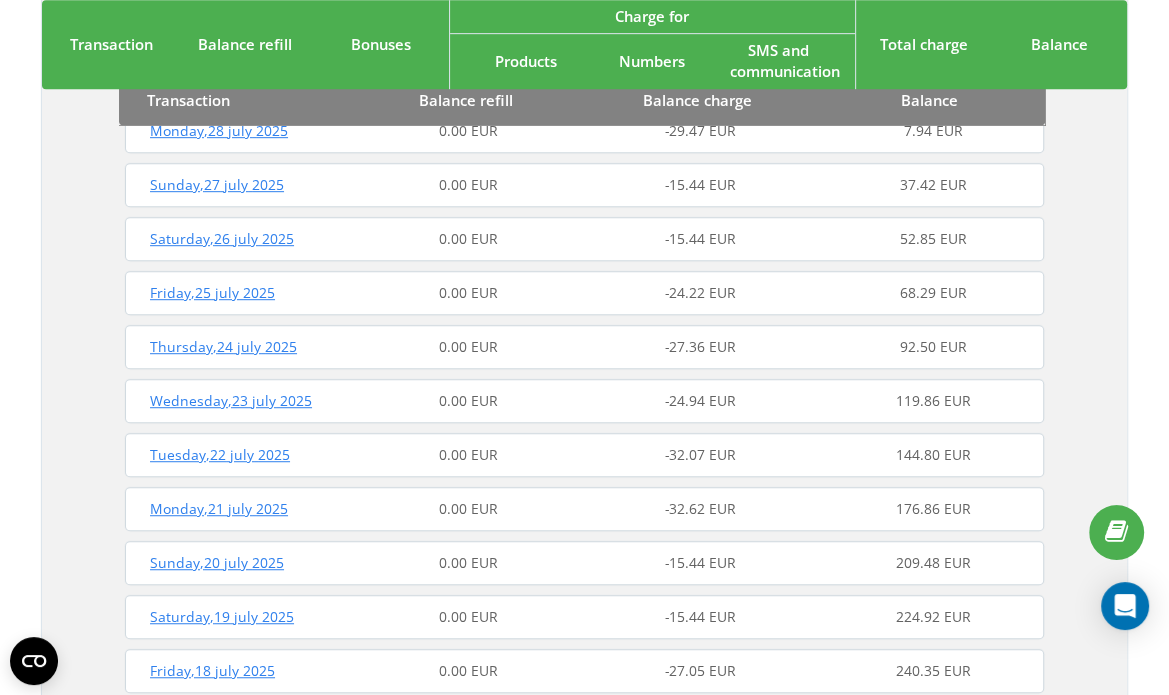 click on "Monday , 21 July 2025" at bounding box center [219, 508] 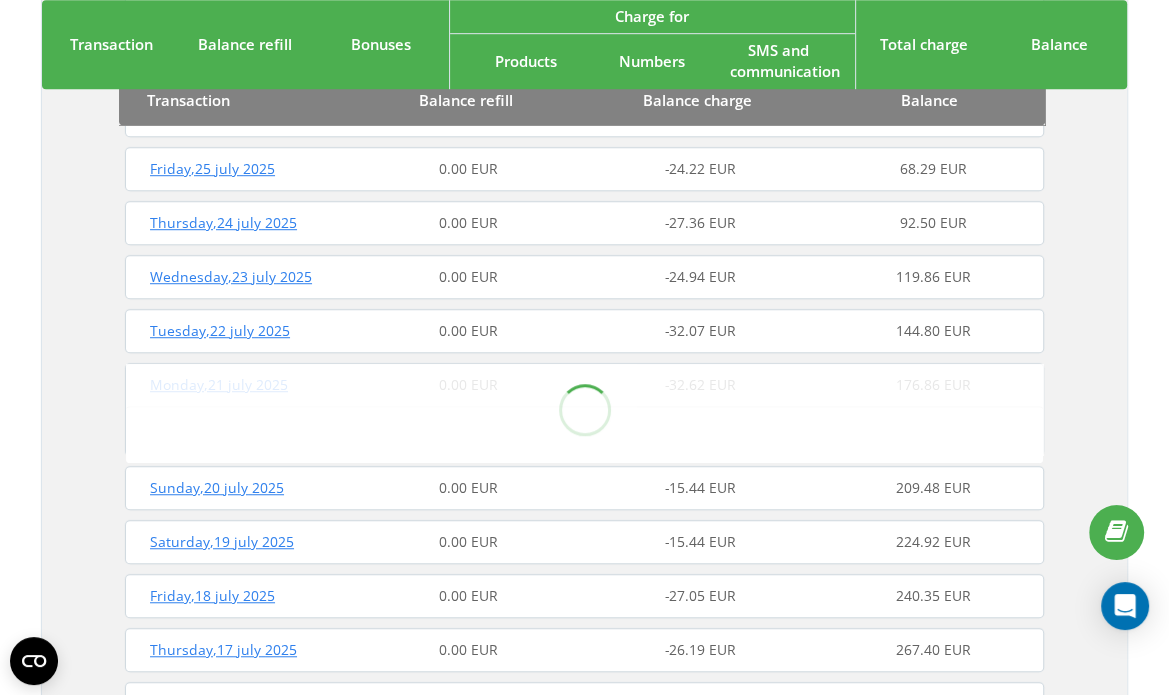 scroll, scrollTop: 968, scrollLeft: 0, axis: vertical 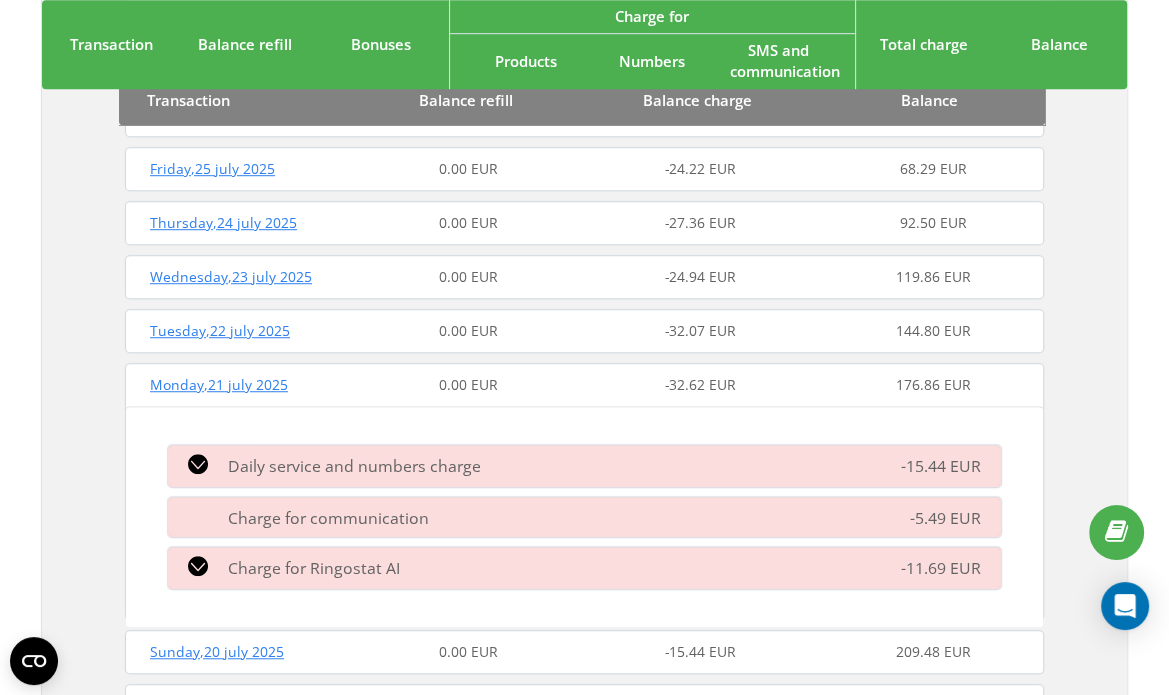 click on "Monday , 21 July 2025" at bounding box center (219, 384) 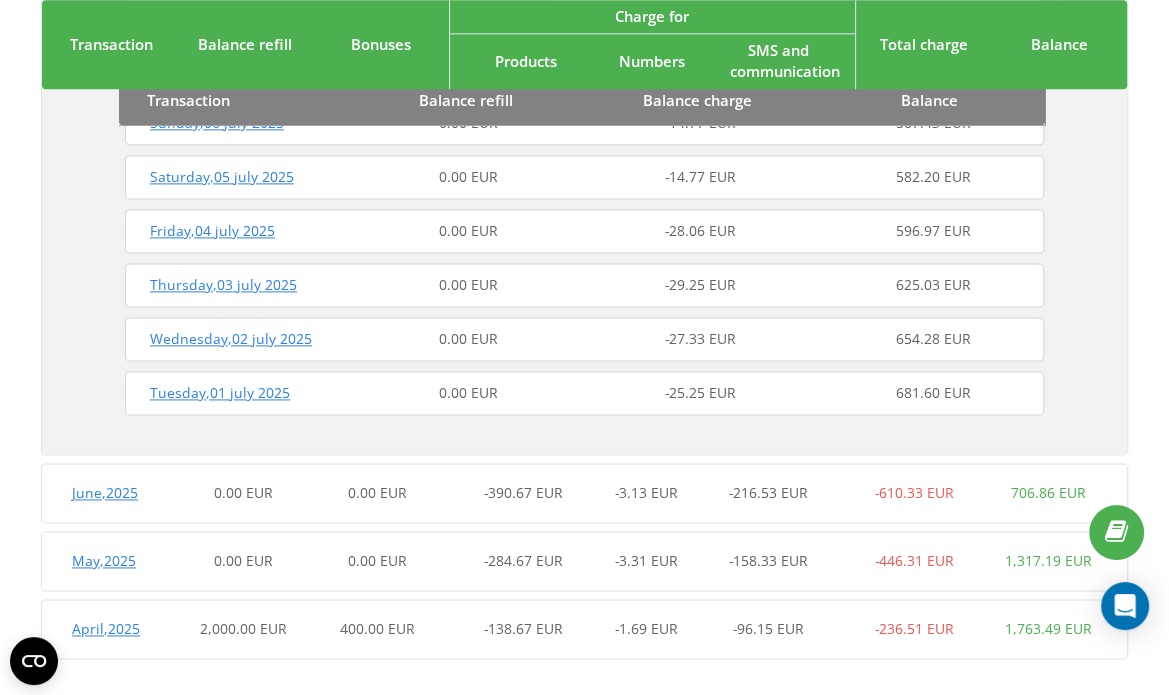 scroll, scrollTop: 2055, scrollLeft: 0, axis: vertical 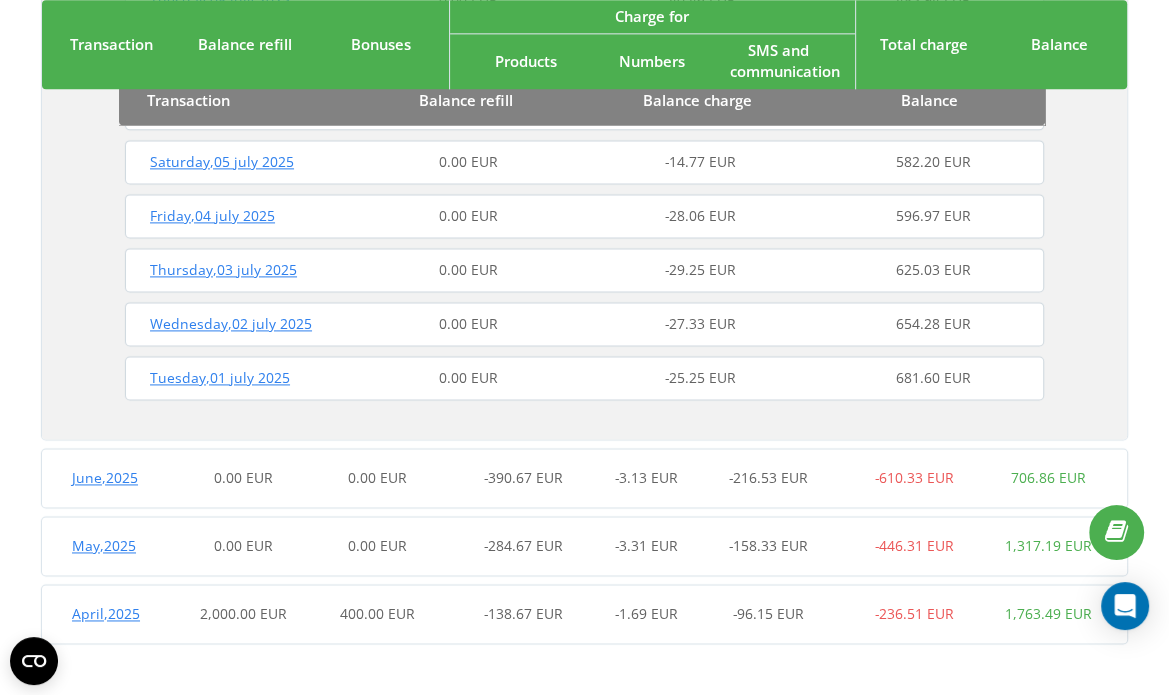 click on "April , [YEAR]" at bounding box center [106, 613] 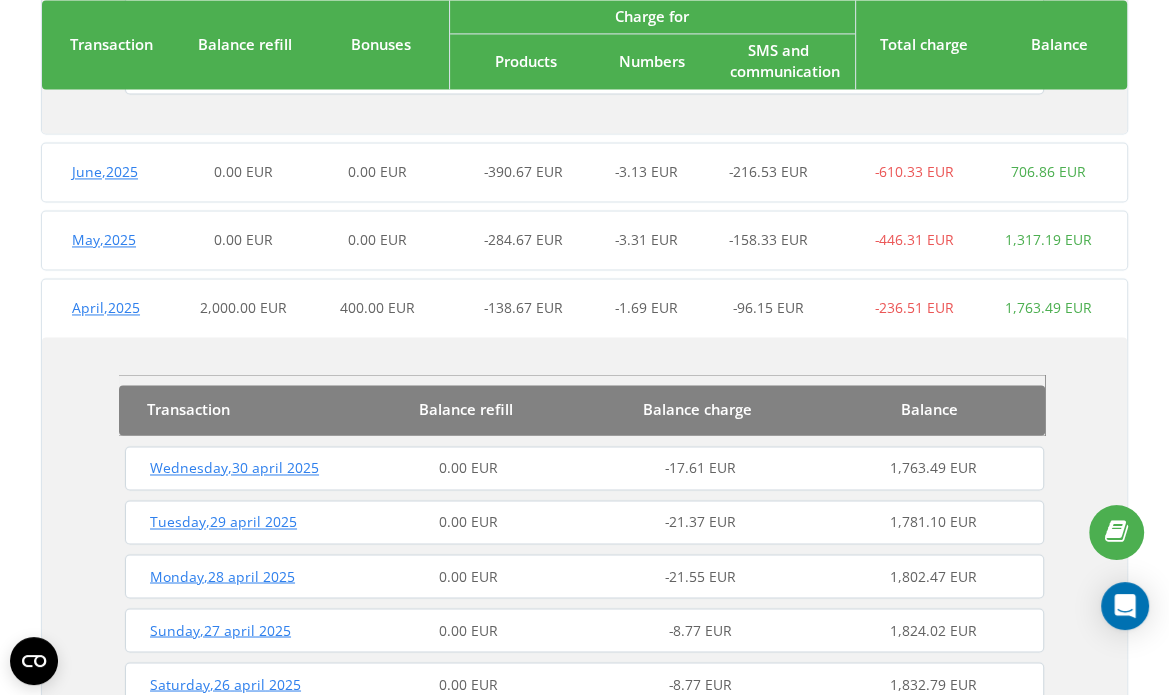 scroll, scrollTop: 2363, scrollLeft: 0, axis: vertical 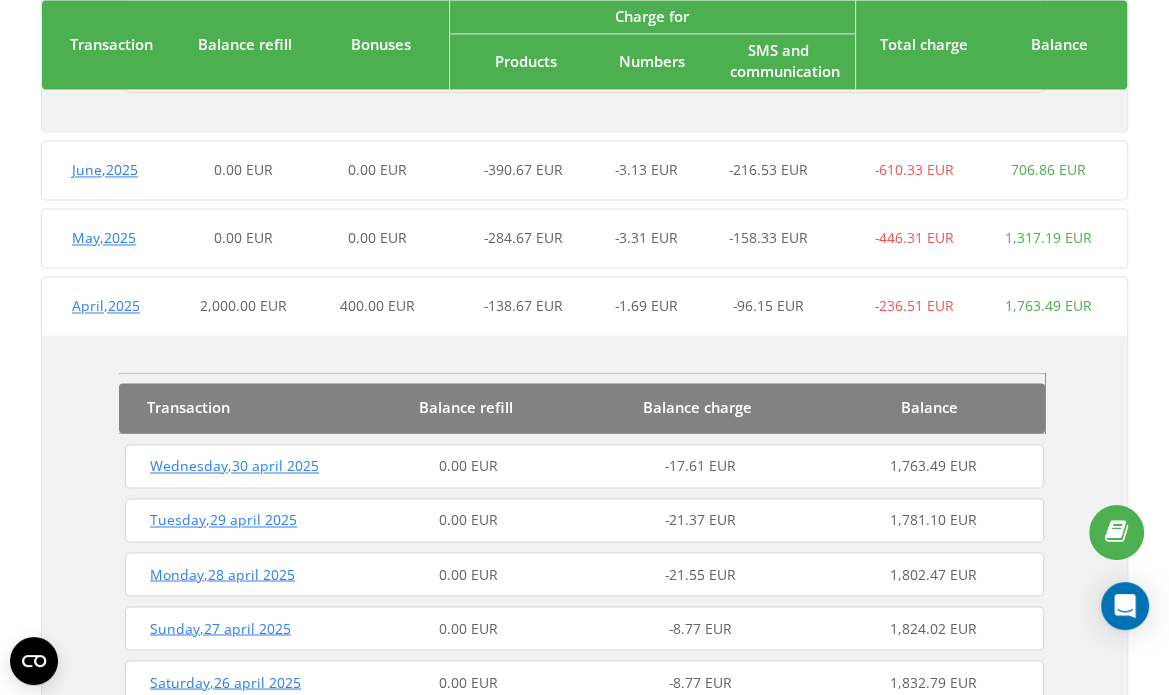 click on "Wednesday , 30 April 2025" at bounding box center [234, 465] 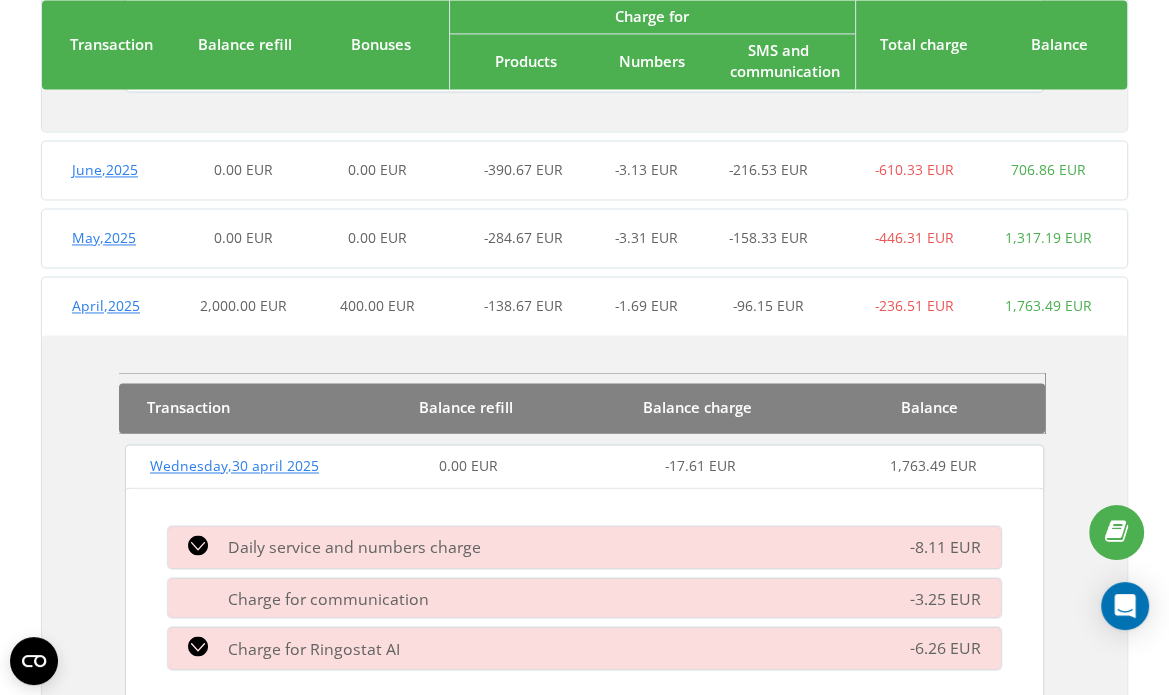 click on "Wednesday , 30 April 2025" at bounding box center [234, 465] 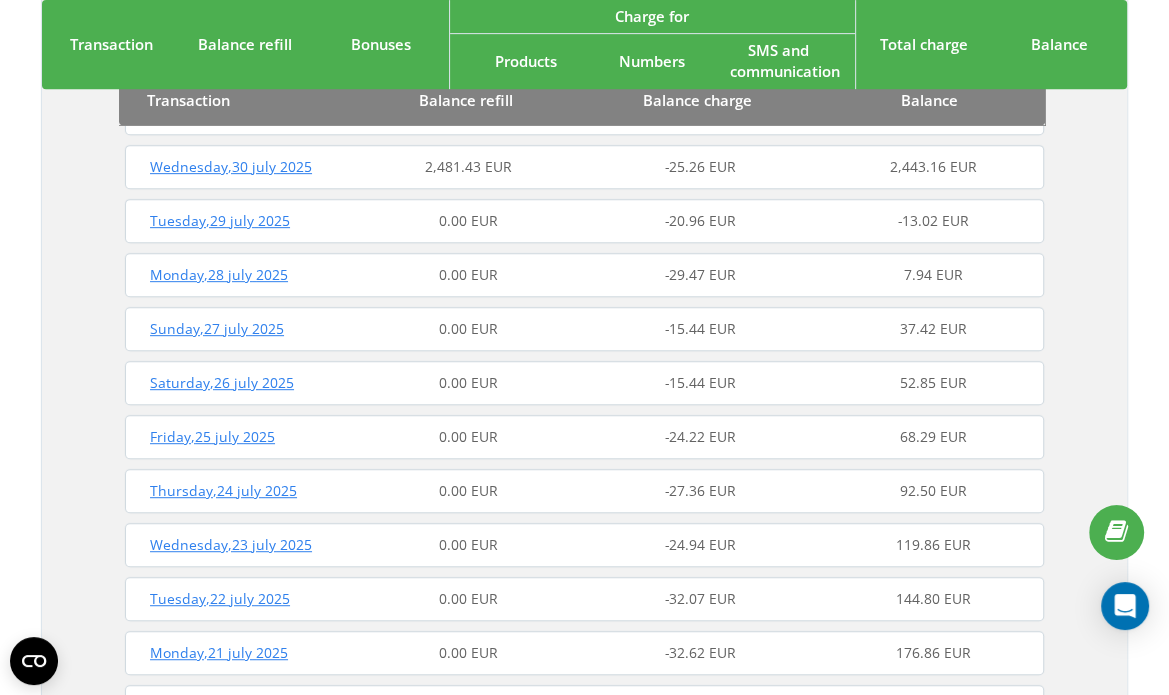 scroll, scrollTop: 0, scrollLeft: 0, axis: both 